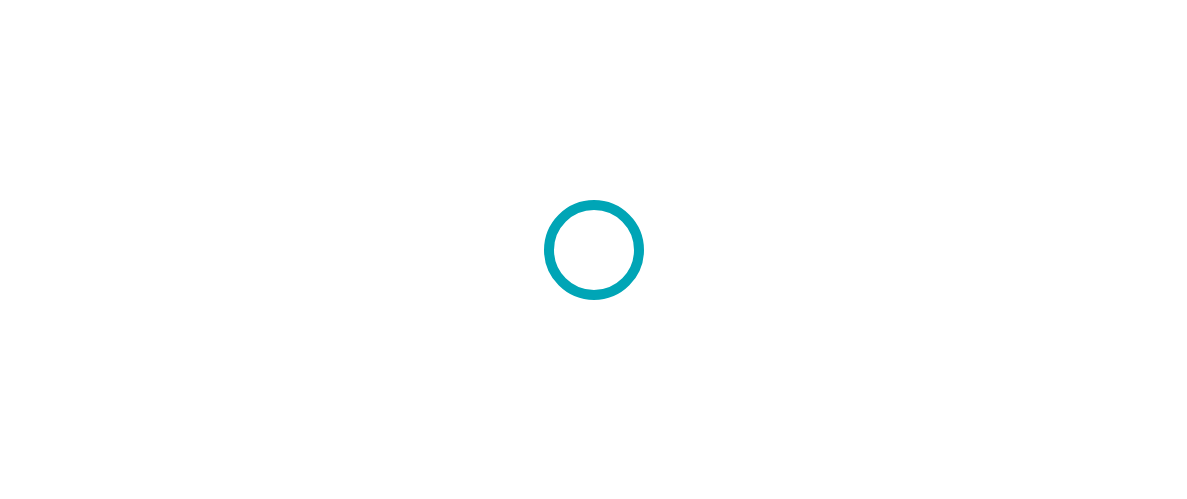scroll, scrollTop: 0, scrollLeft: 0, axis: both 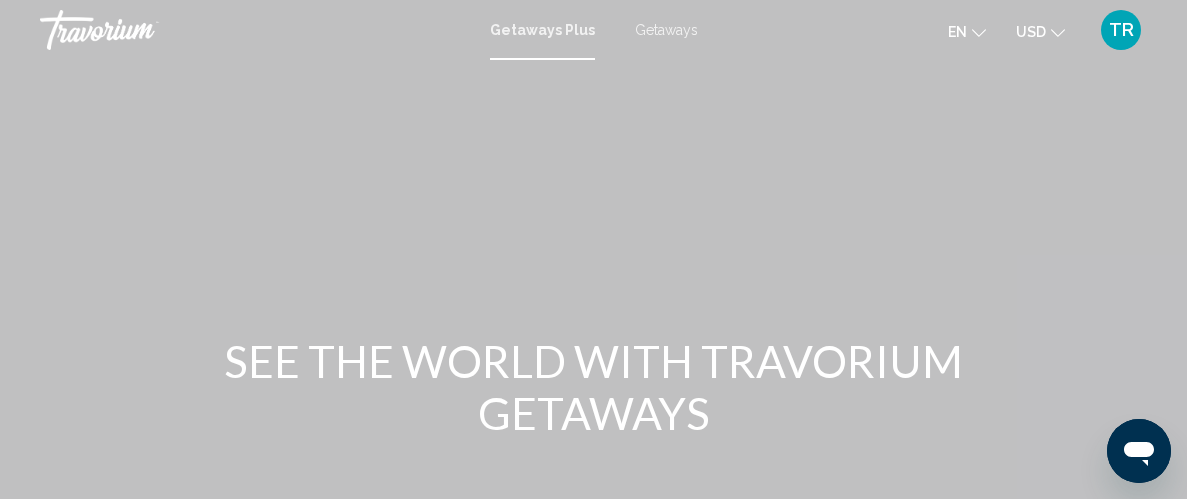 click on "Skip to main content Getaways Plus  Getaways en
English Español Français Italiano Português русский USD
USD ($) MXN (Mex$) CAD (Can$) GBP (£) EUR (€) AUD (A$) NZD (NZ$) CNY (CN¥) TR Login  SEE THE WORLD WITH TRAVORIUM GETAWAYS Destination All Destinations Start Month All Start Months Occupancy Any Occupancy Search  Getaways Getaways Plus FAQs Contact Privacy Policy Terms & Conditions © [YEAR] All Rights Reserved." at bounding box center (593, 249) 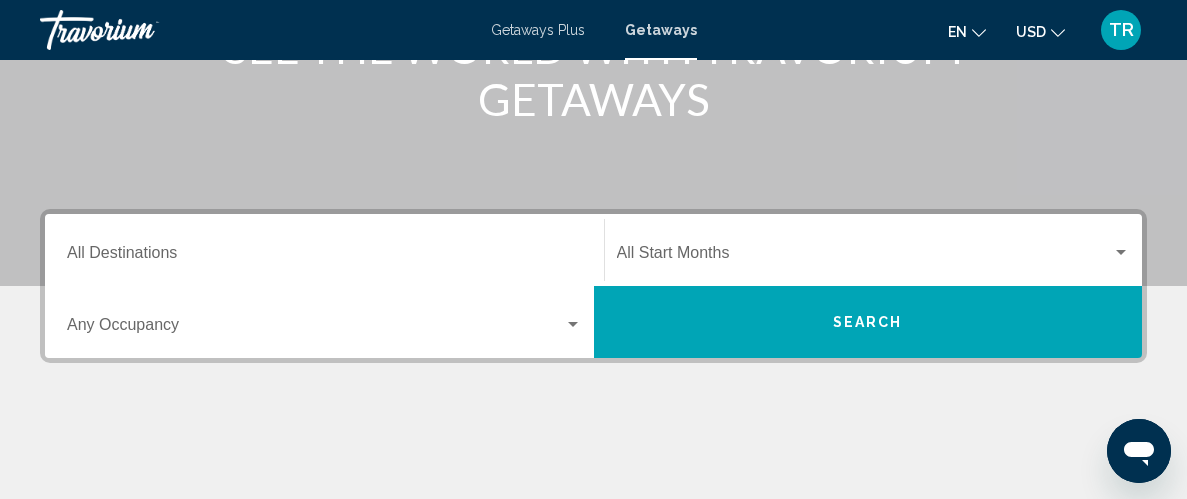 scroll, scrollTop: 323, scrollLeft: 0, axis: vertical 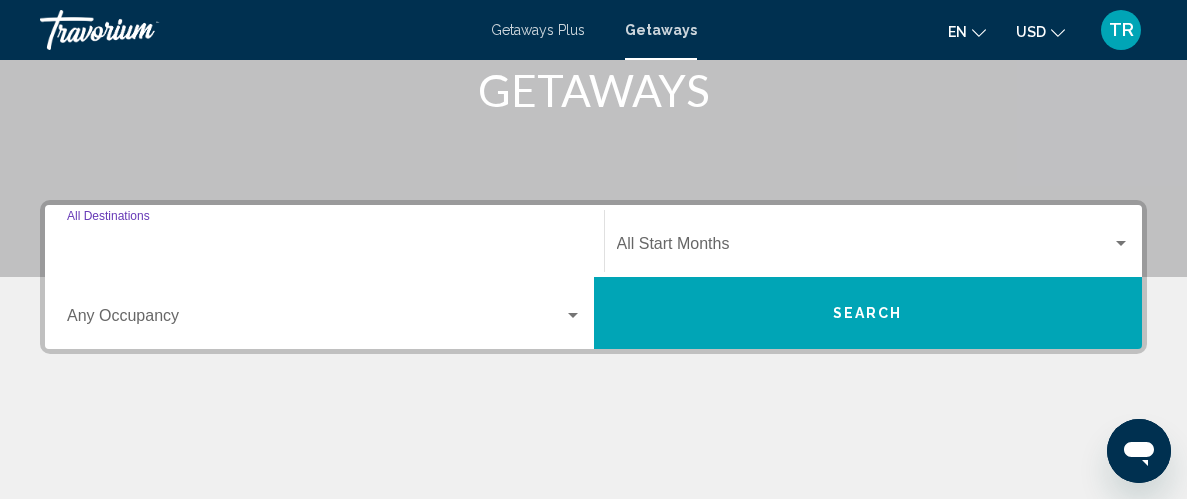 click on "Destination All Destinations" at bounding box center (324, 248) 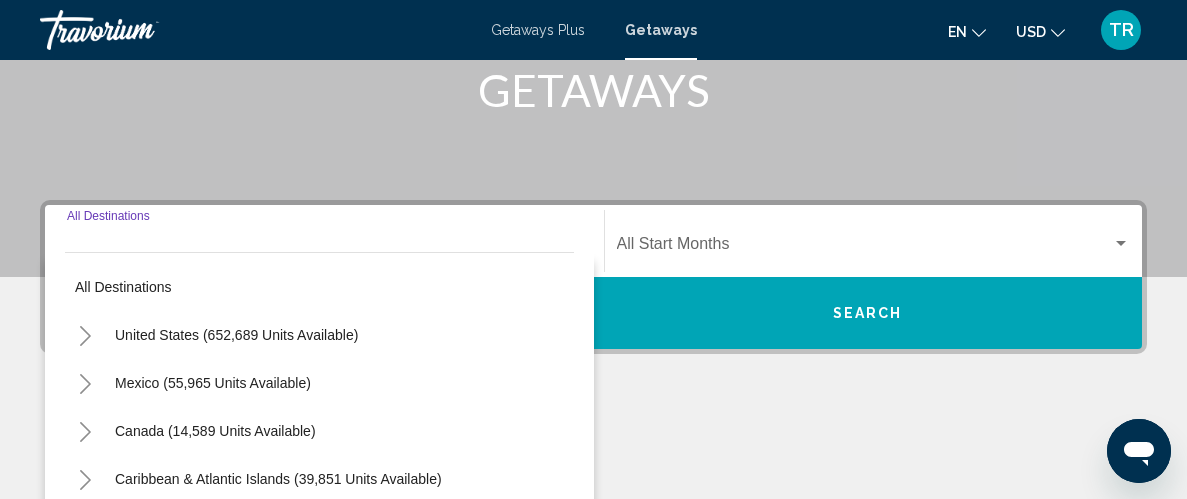 scroll, scrollTop: 457, scrollLeft: 0, axis: vertical 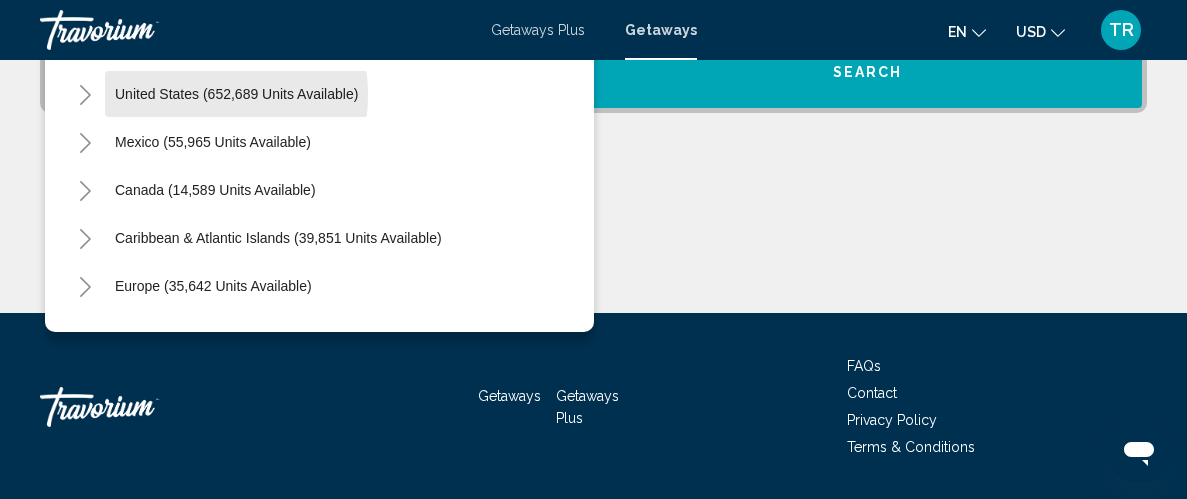 click on "United States (652,689 units available)" 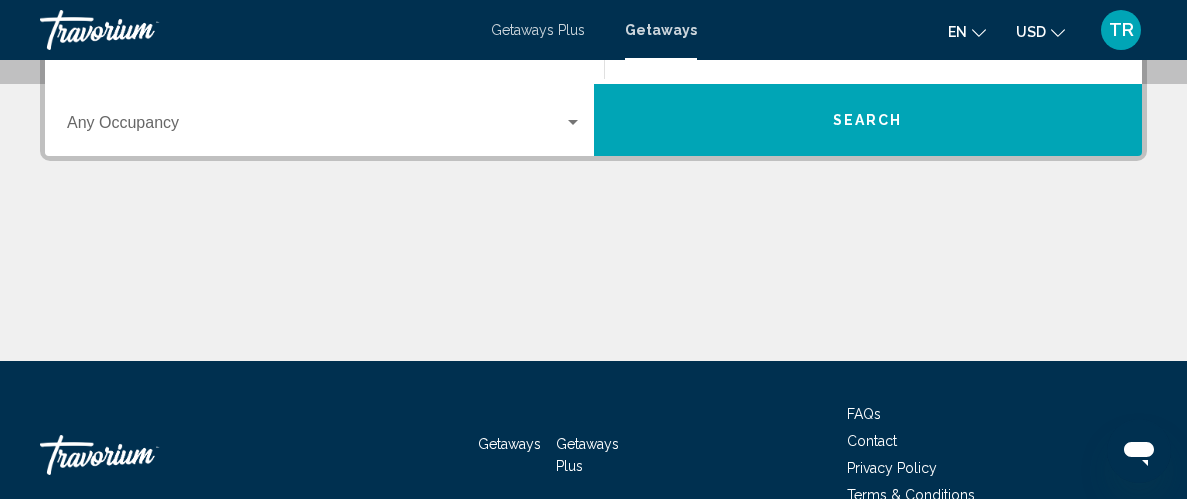 scroll, scrollTop: 457, scrollLeft: 0, axis: vertical 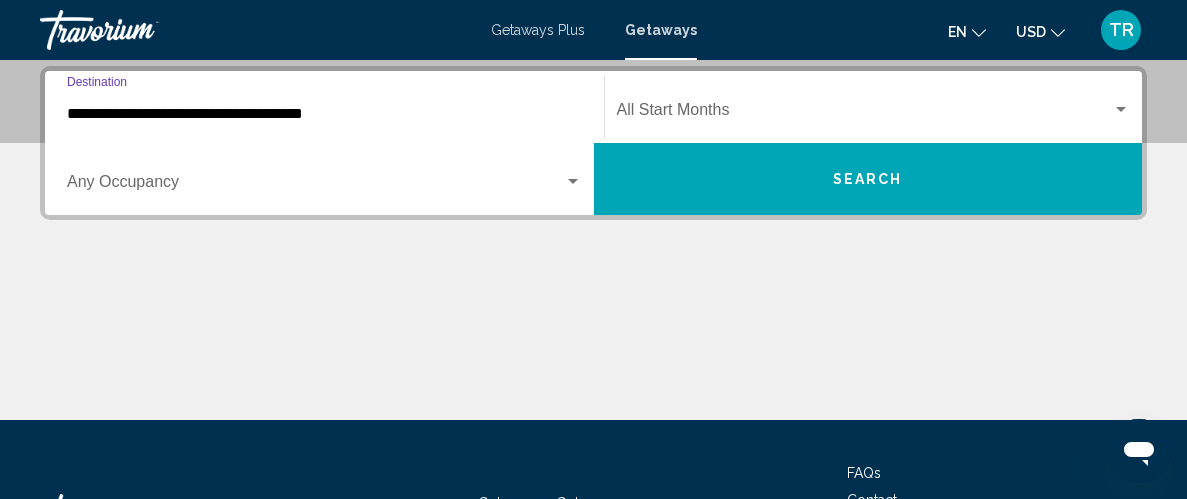 click at bounding box center [573, 182] 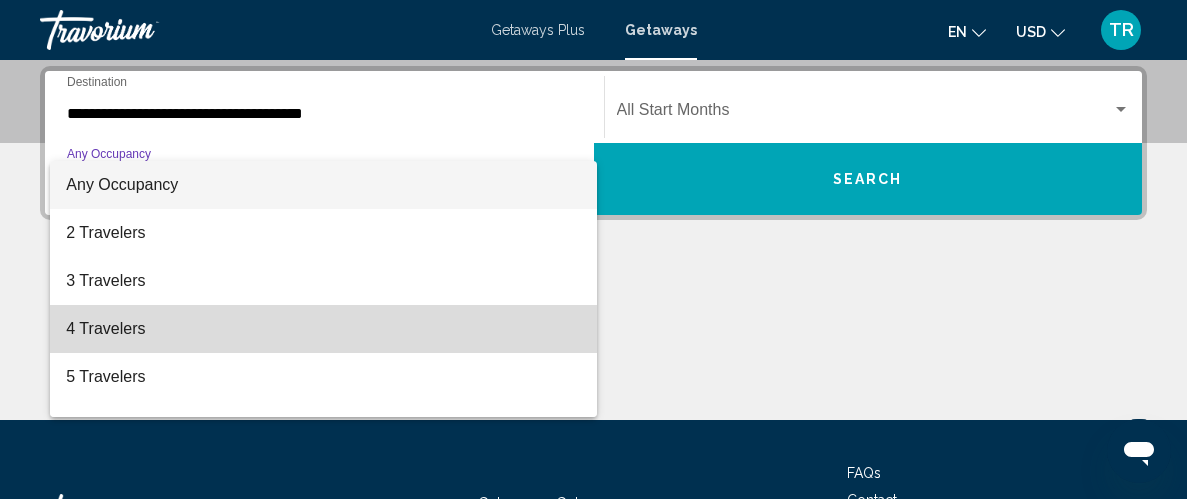 click on "4 Travelers" at bounding box center (323, 329) 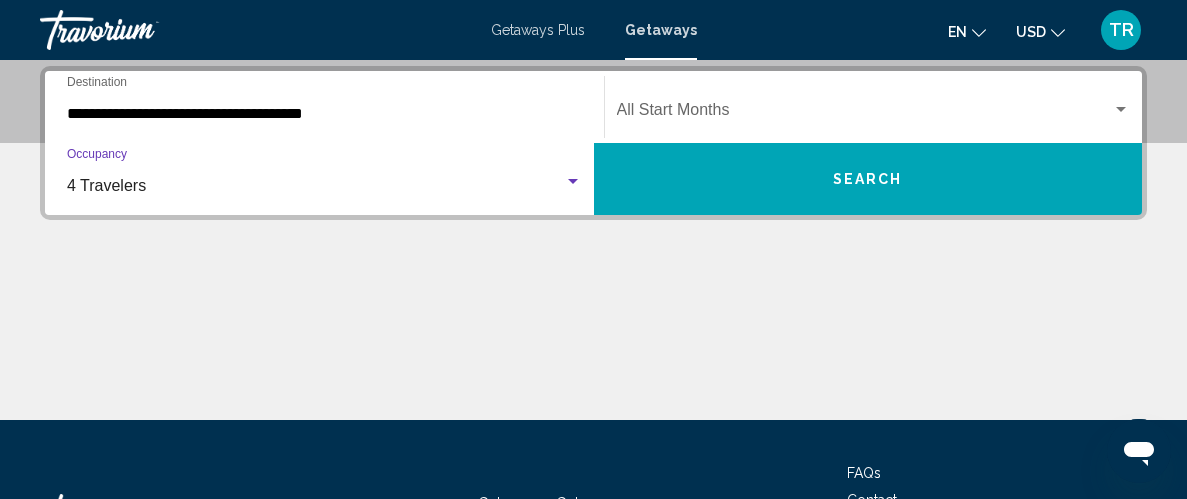 click on "Start Month All Start Months" 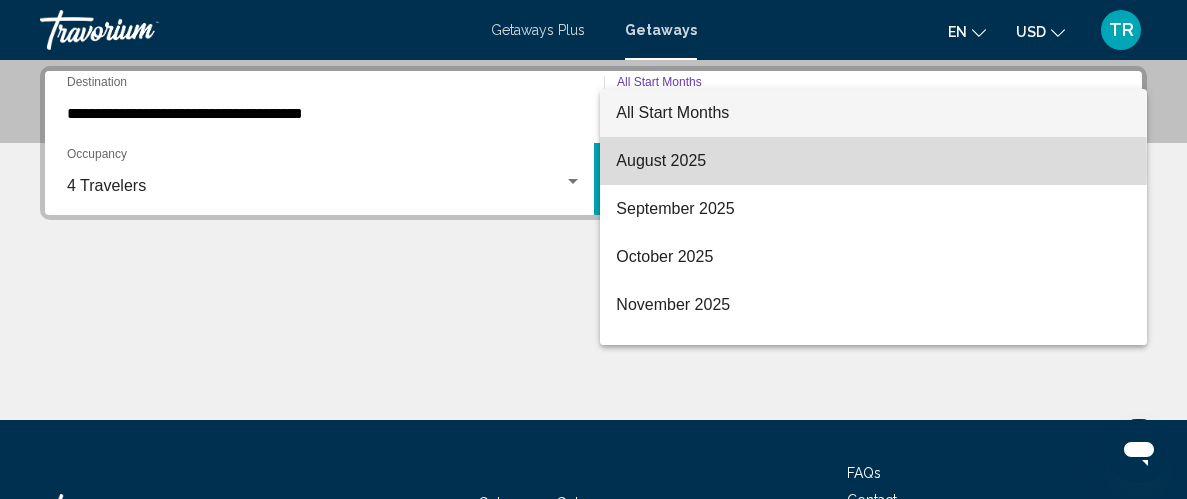 click on "August 2025" at bounding box center [873, 161] 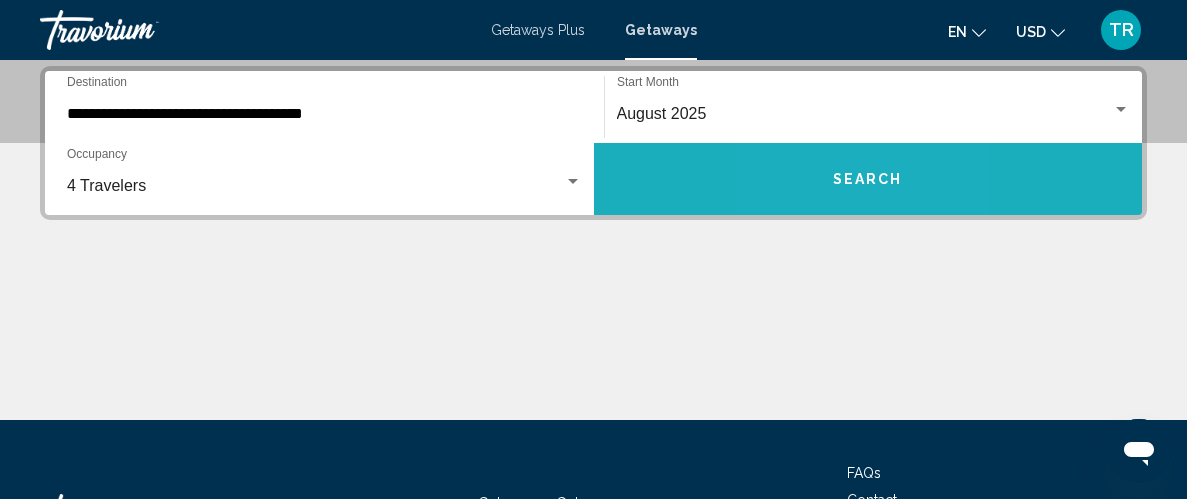click on "Search" at bounding box center [868, 179] 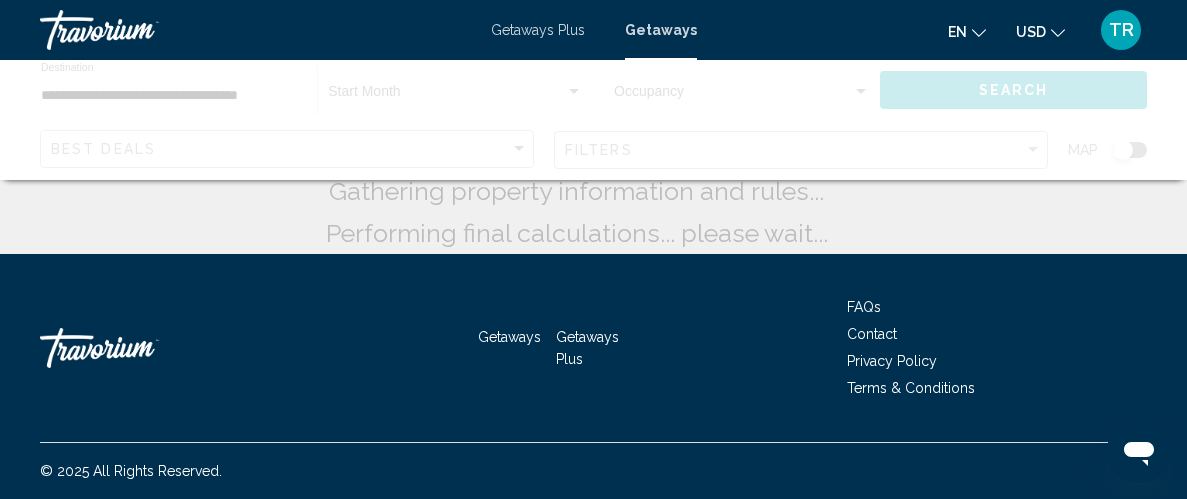 scroll, scrollTop: 0, scrollLeft: 0, axis: both 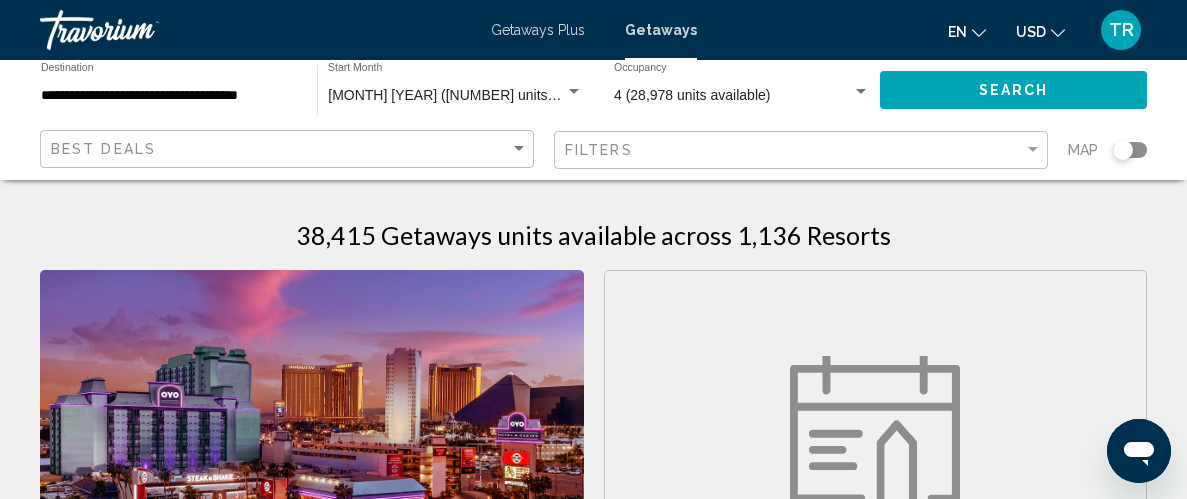 click on "Filters" 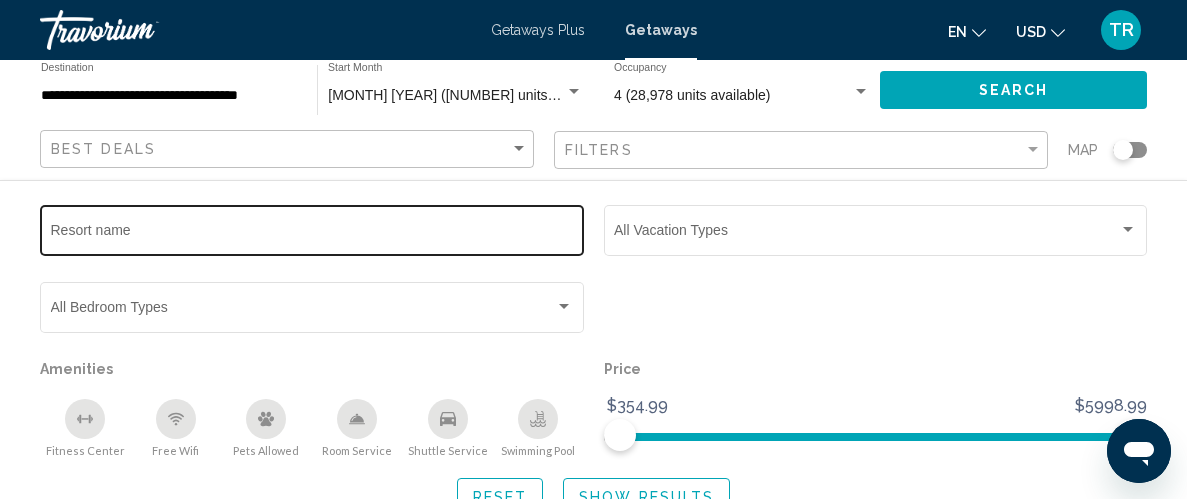click on "Resort name" at bounding box center (312, 234) 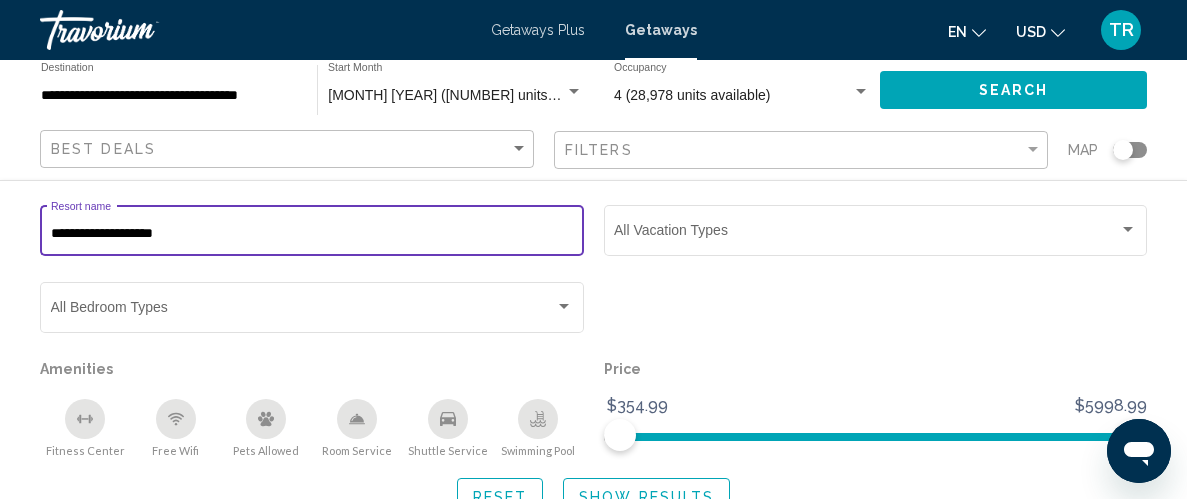 scroll, scrollTop: 0, scrollLeft: 0, axis: both 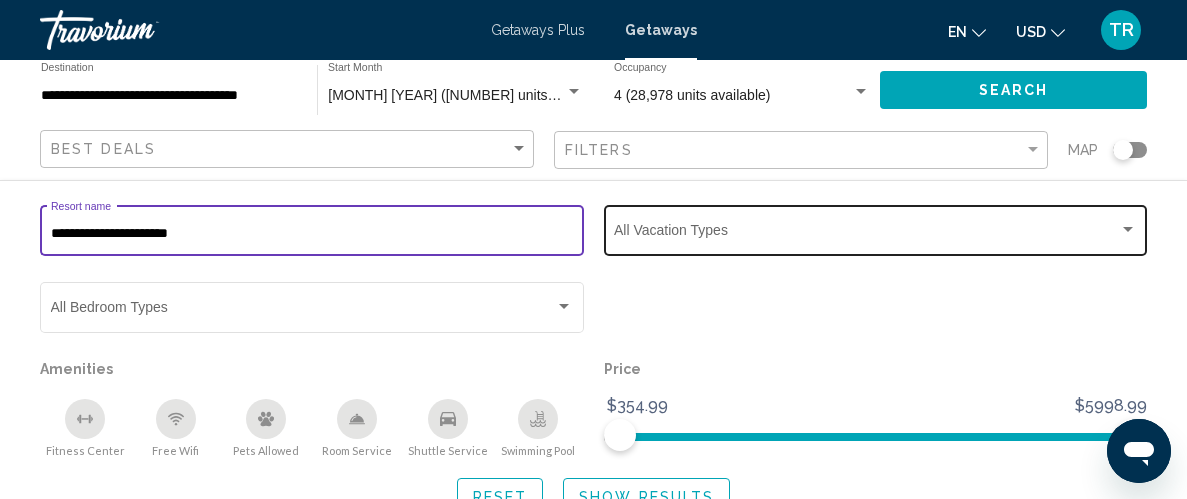 type on "**********" 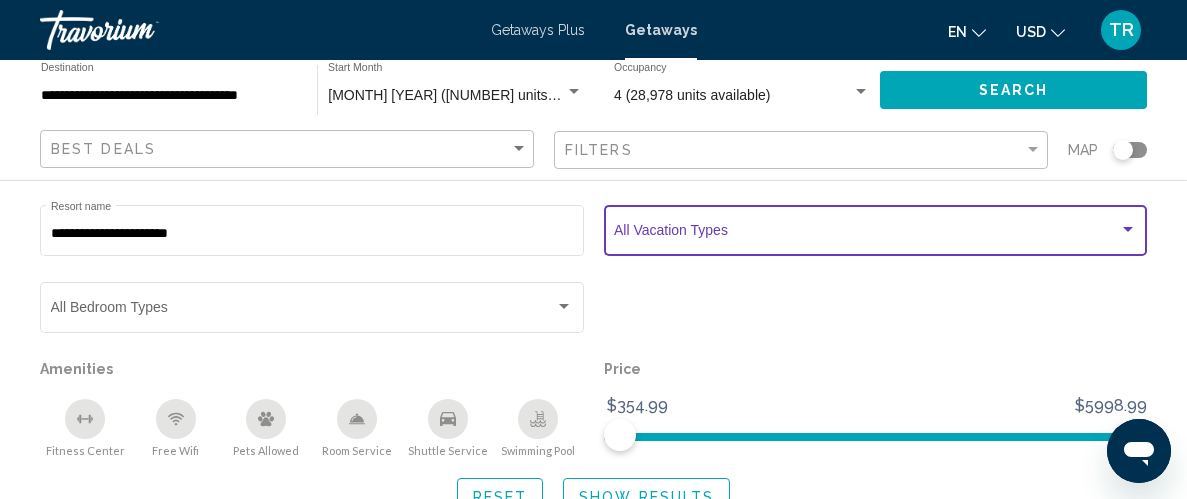 click at bounding box center [1128, 230] 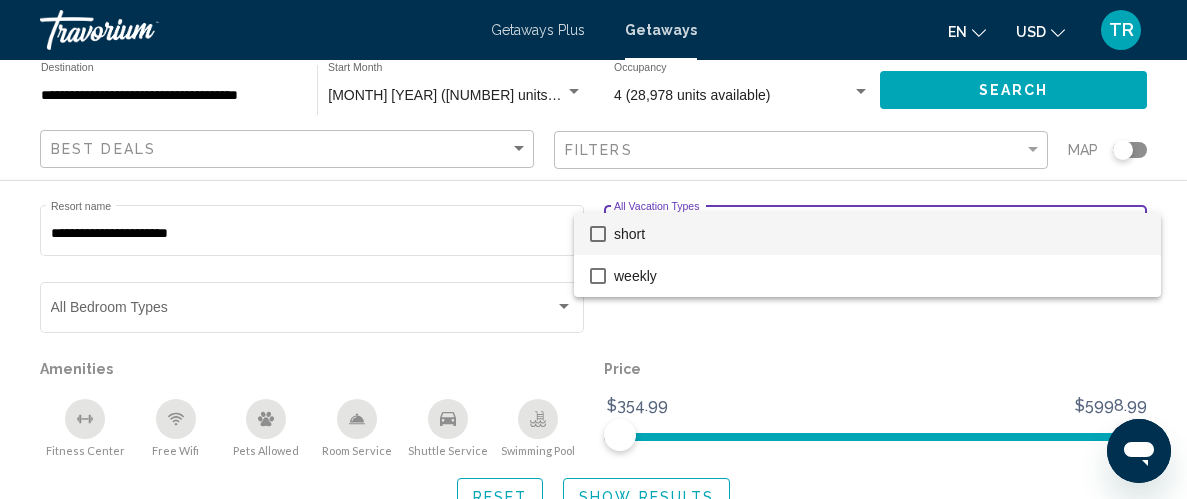 click at bounding box center [593, 249] 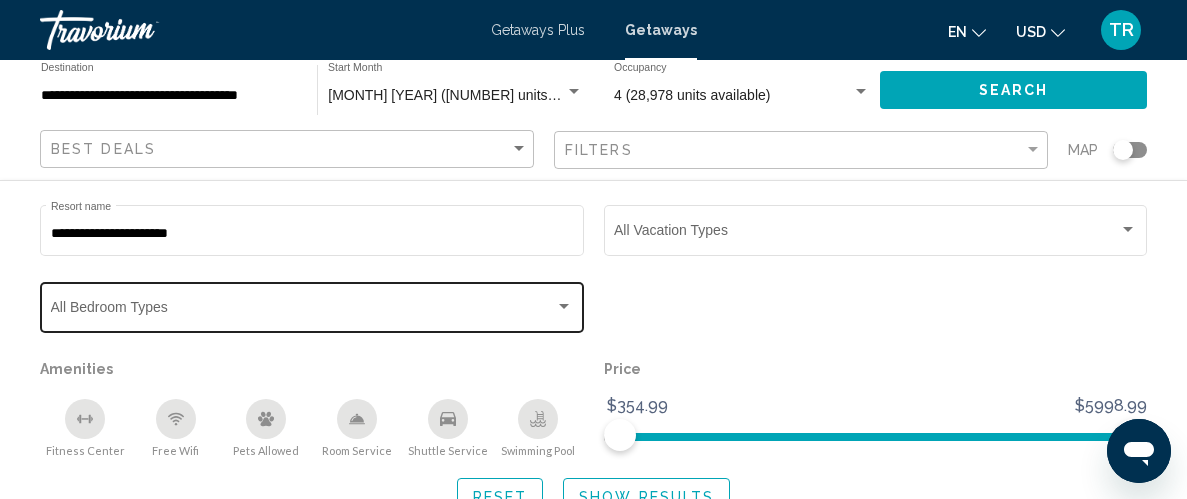 scroll, scrollTop: 168, scrollLeft: 0, axis: vertical 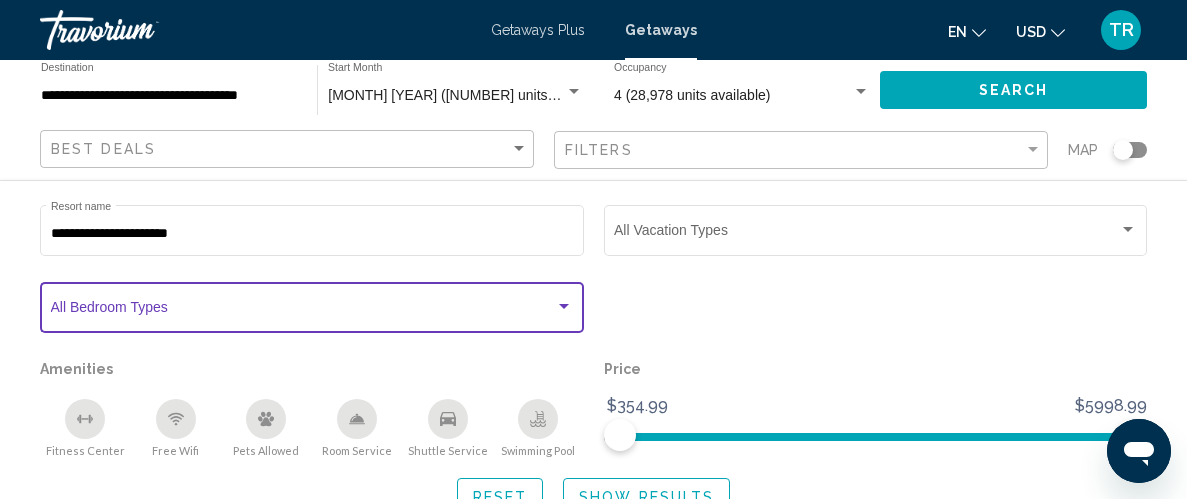 click at bounding box center [564, 306] 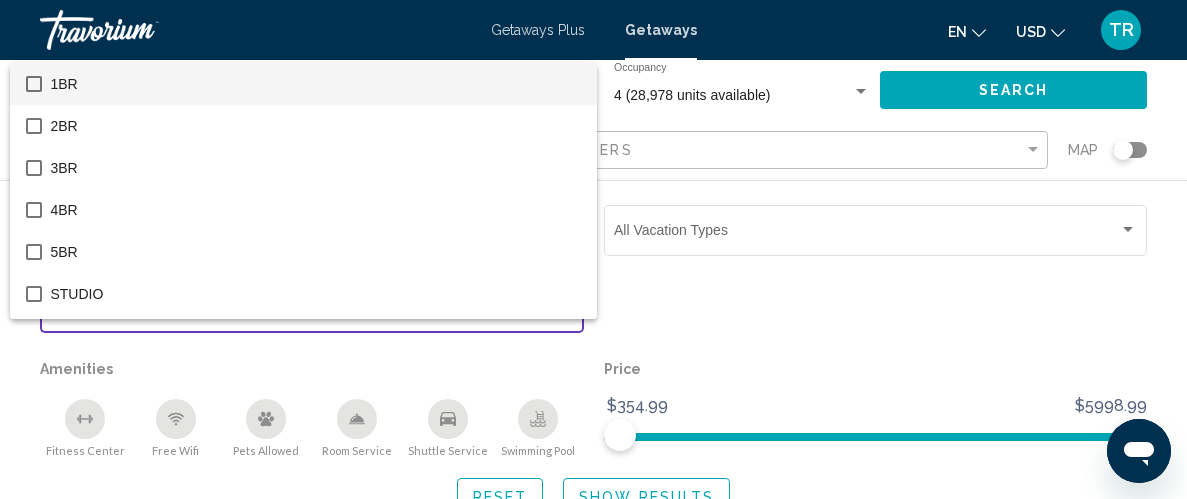 scroll, scrollTop: 61, scrollLeft: 0, axis: vertical 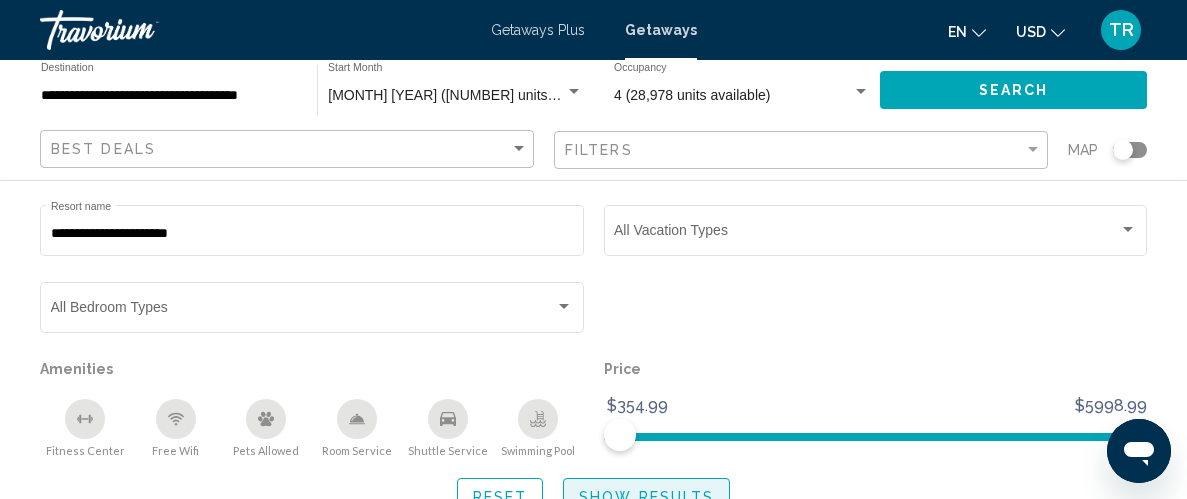 click on "Show Results" 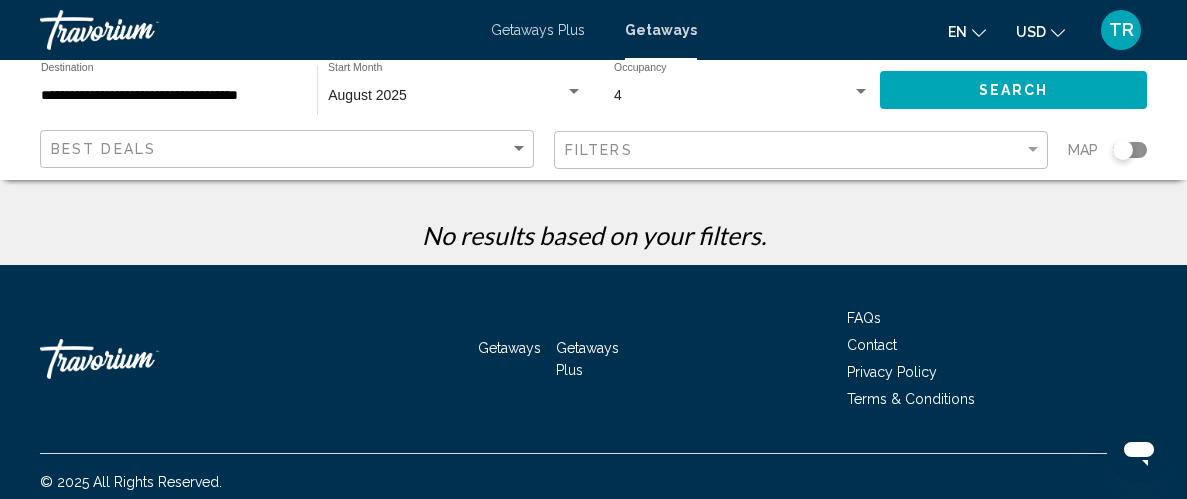 click on "Search" 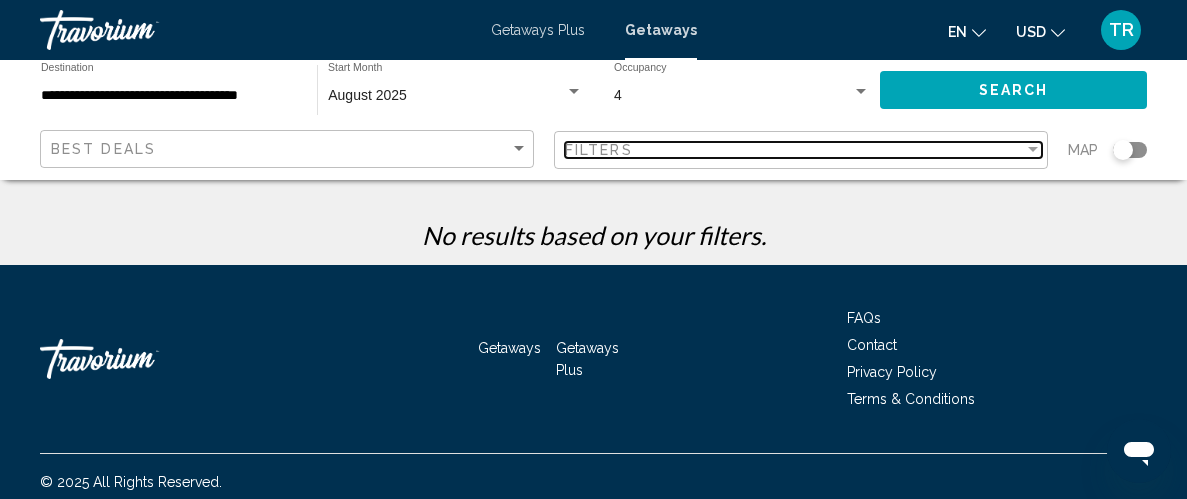 drag, startPoint x: 1029, startPoint y: 147, endPoint x: 1018, endPoint y: 153, distance: 12.529964 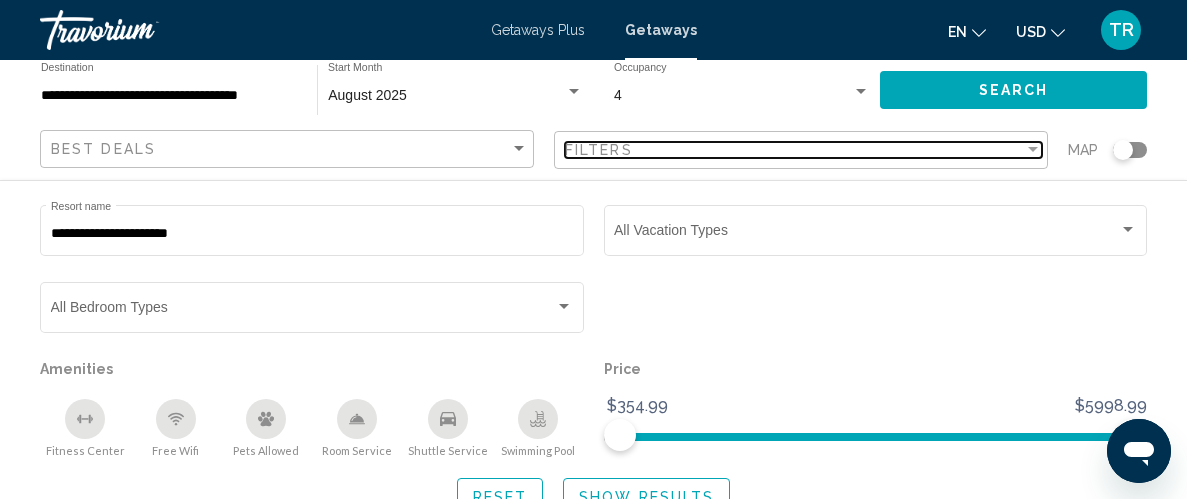 scroll, scrollTop: 11, scrollLeft: 0, axis: vertical 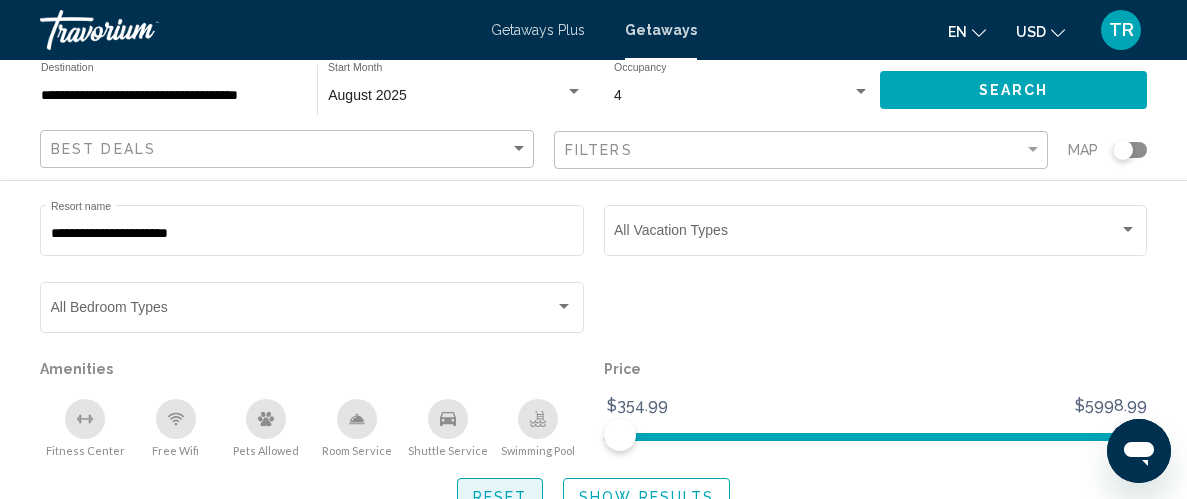 click on "Reset" 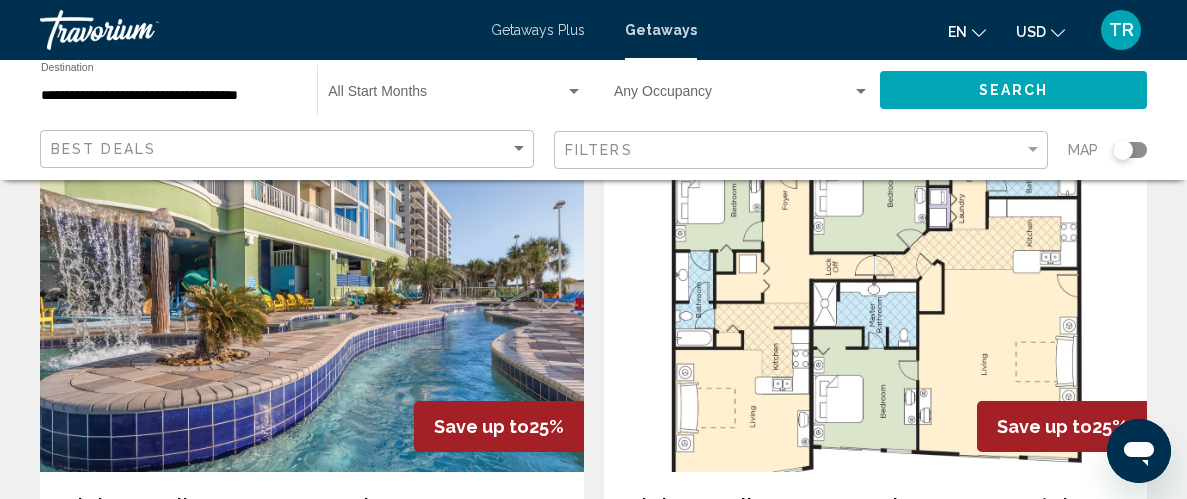 scroll, scrollTop: 2908, scrollLeft: 0, axis: vertical 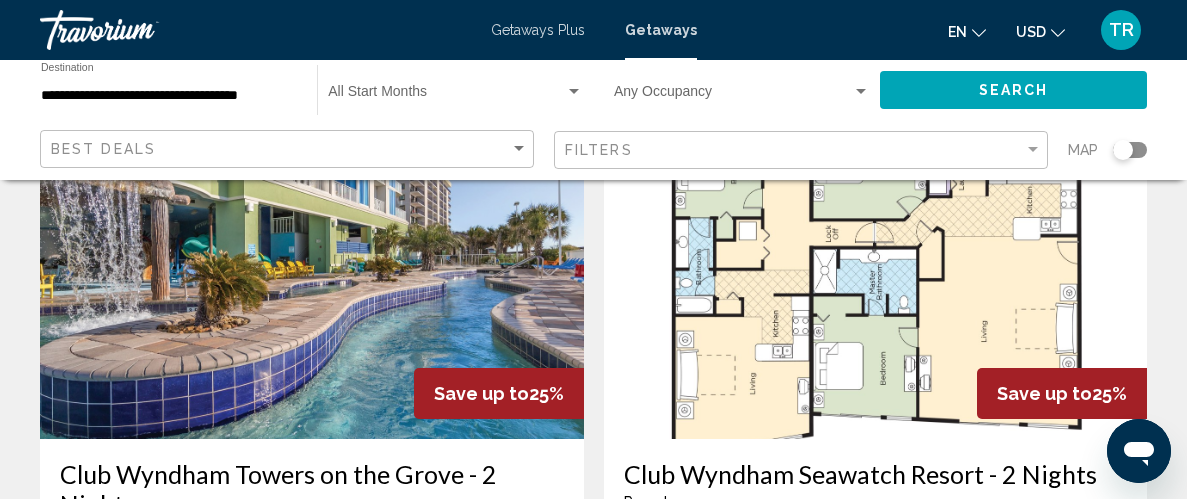 click at bounding box center (312, 279) 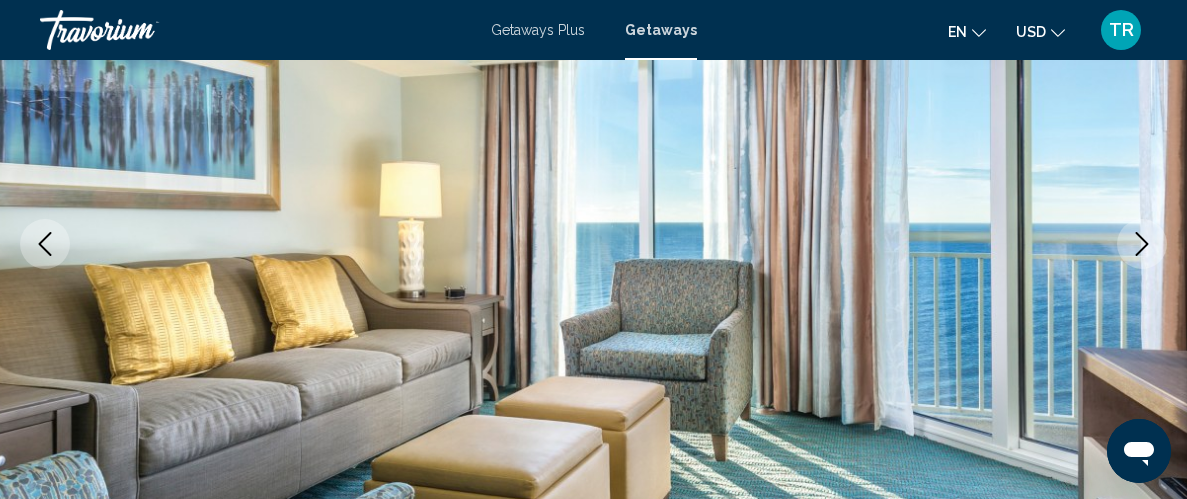 scroll, scrollTop: 295, scrollLeft: 0, axis: vertical 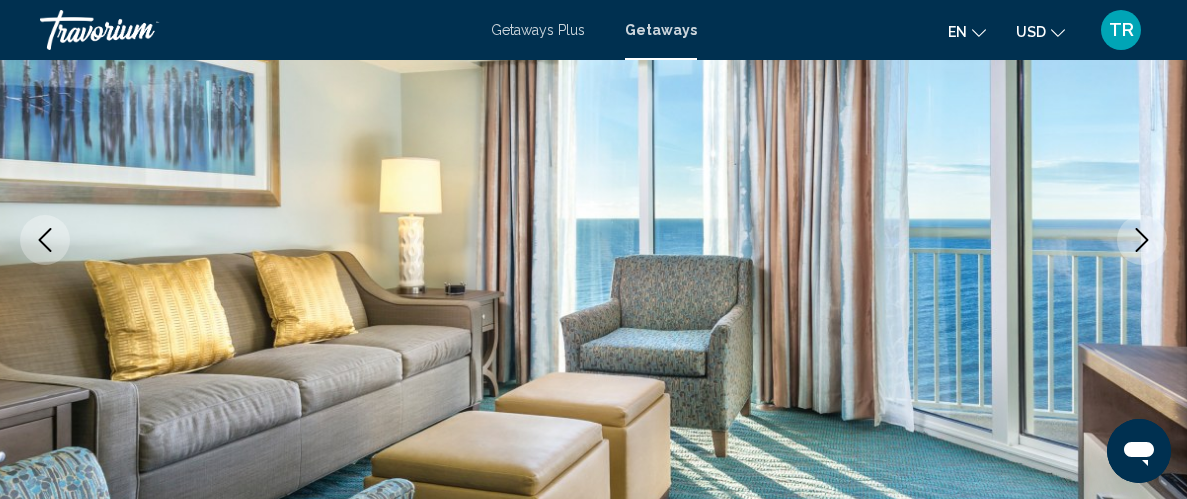 click at bounding box center (1142, 240) 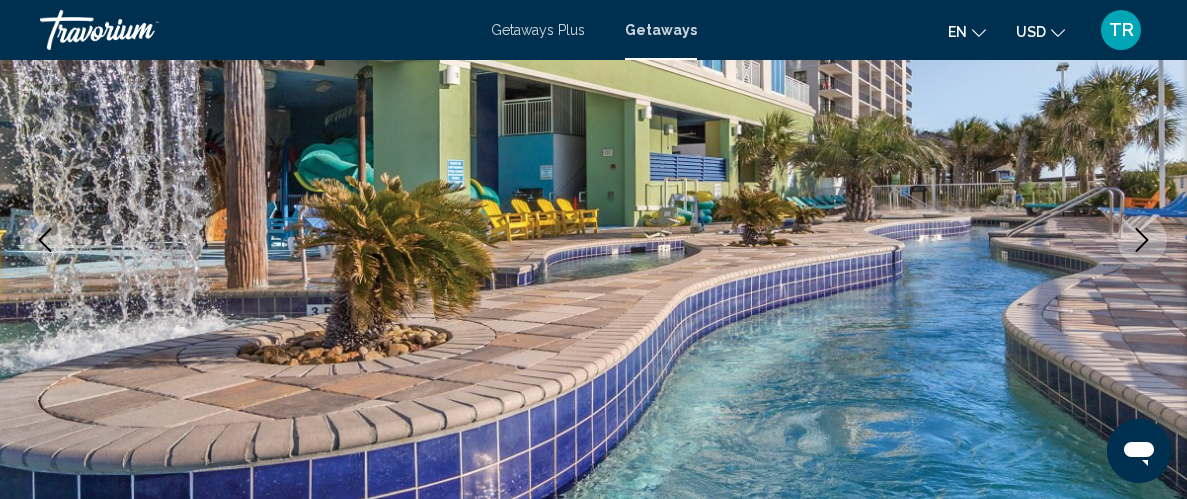 click at bounding box center [1142, 240] 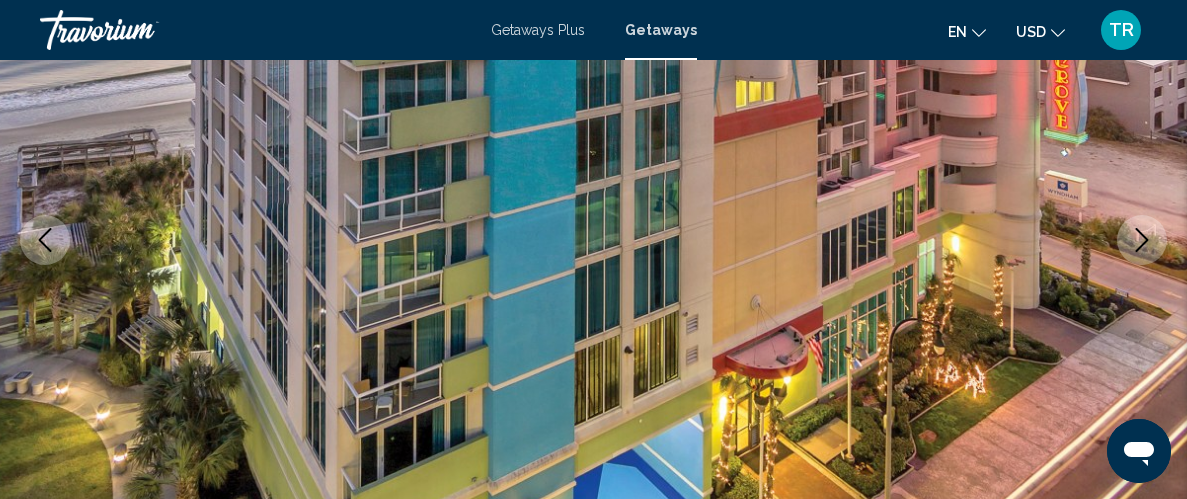 click at bounding box center (1142, 240) 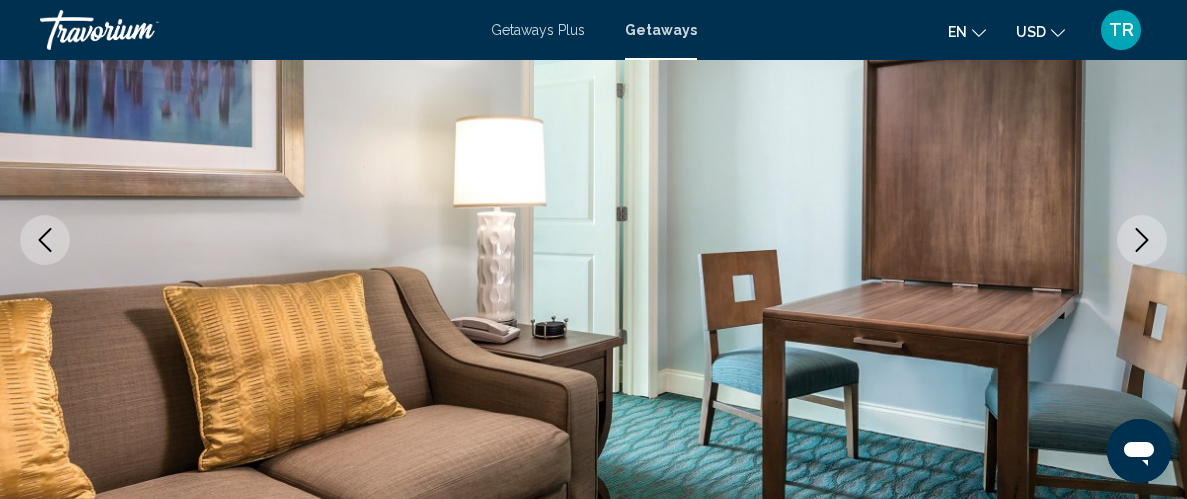 click at bounding box center [1142, 240] 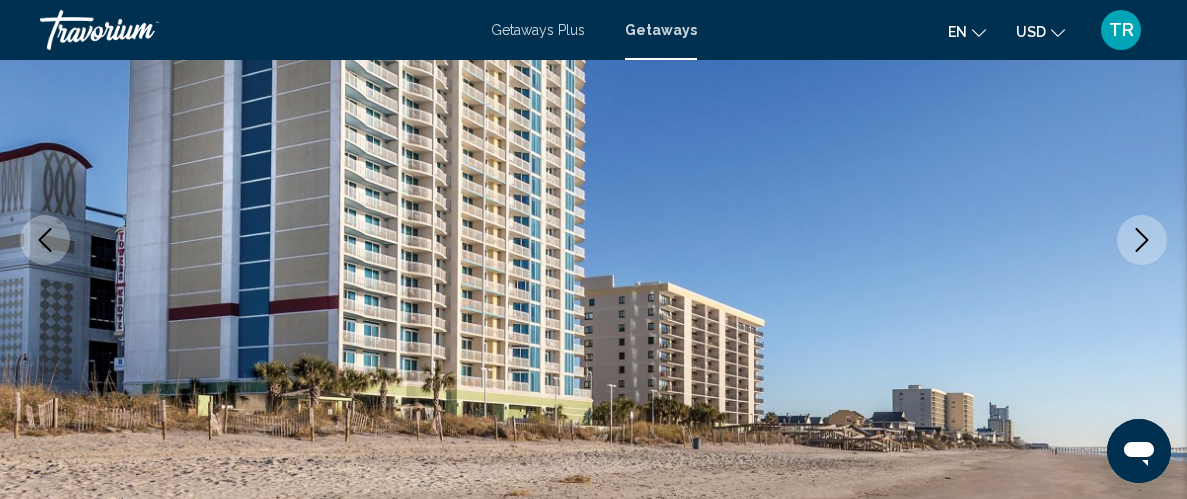 click at bounding box center (1142, 240) 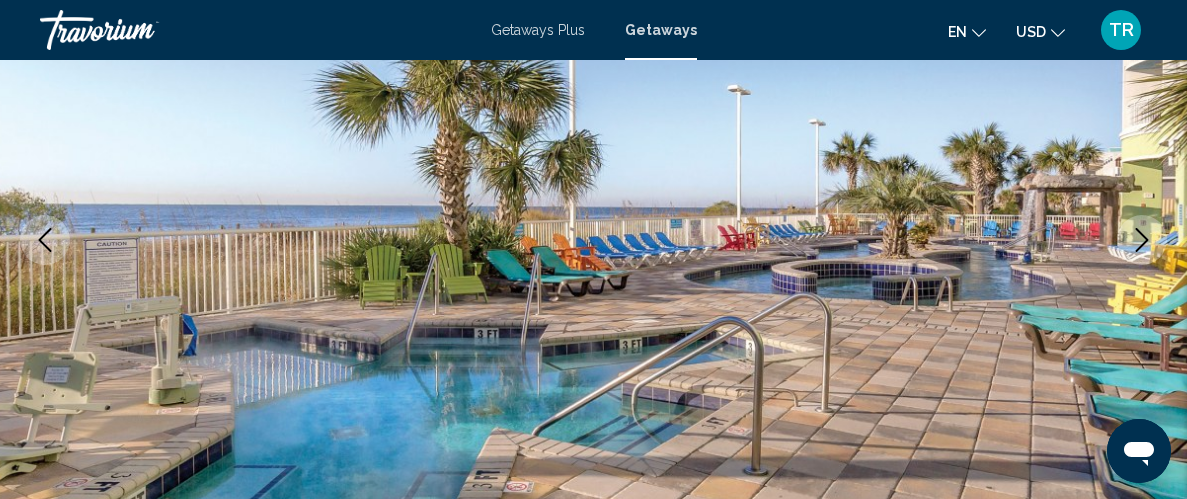 click at bounding box center [1142, 240] 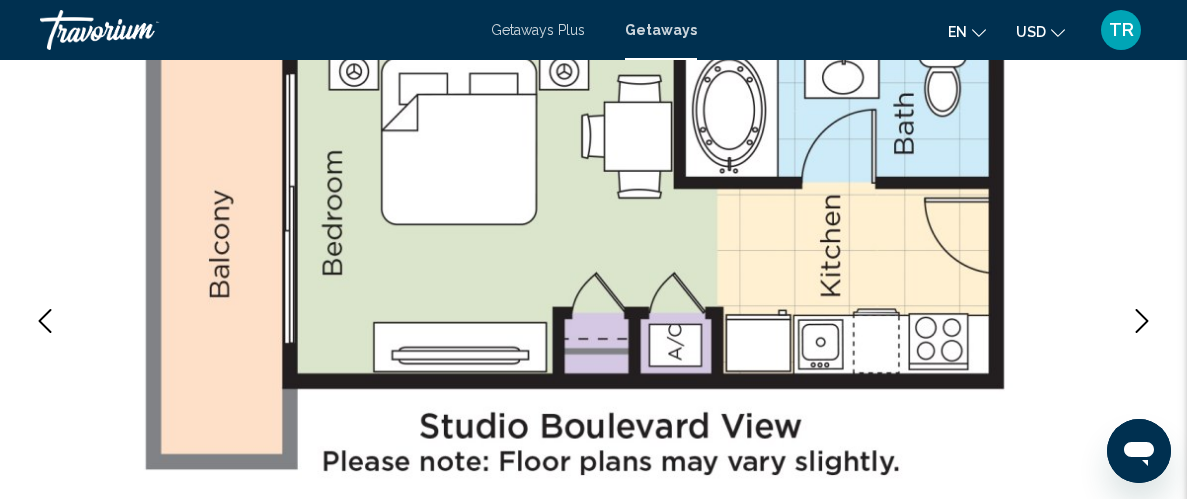 scroll, scrollTop: 255, scrollLeft: 0, axis: vertical 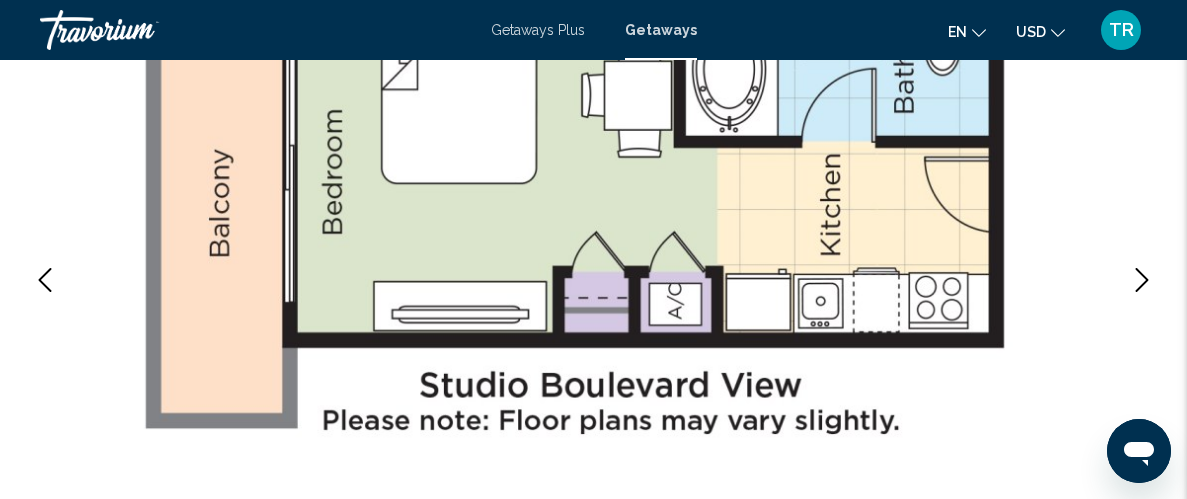click 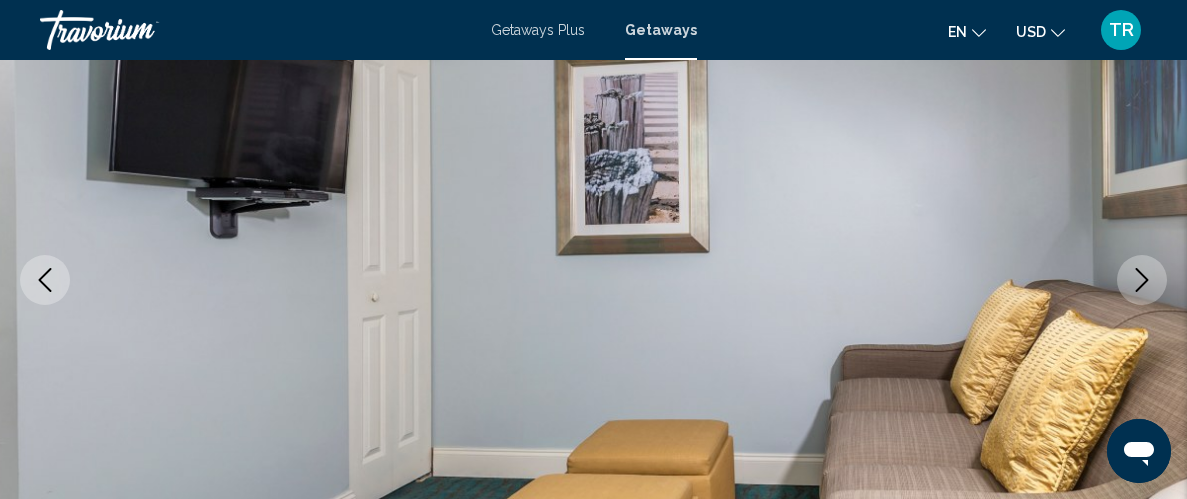 click 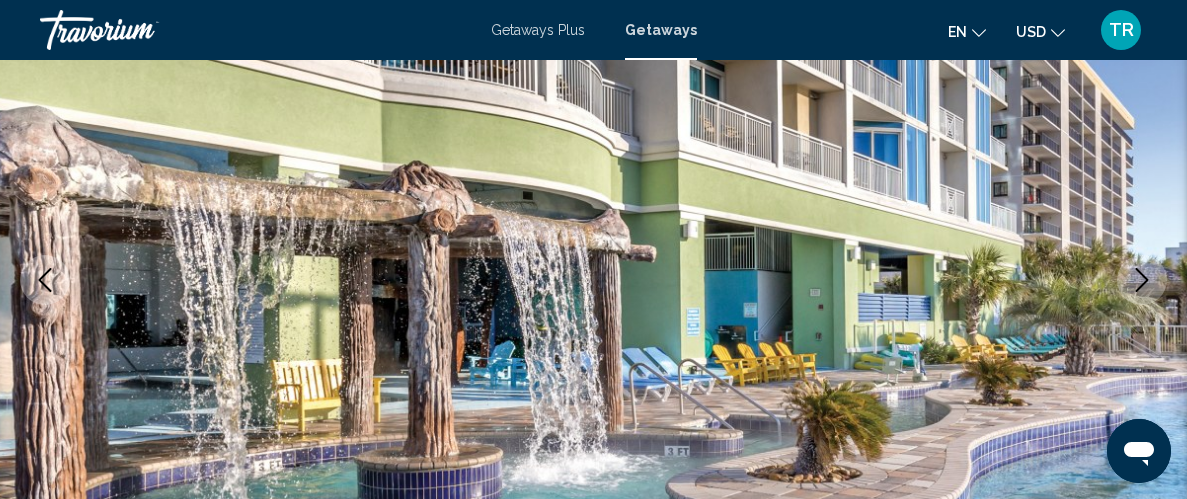 click 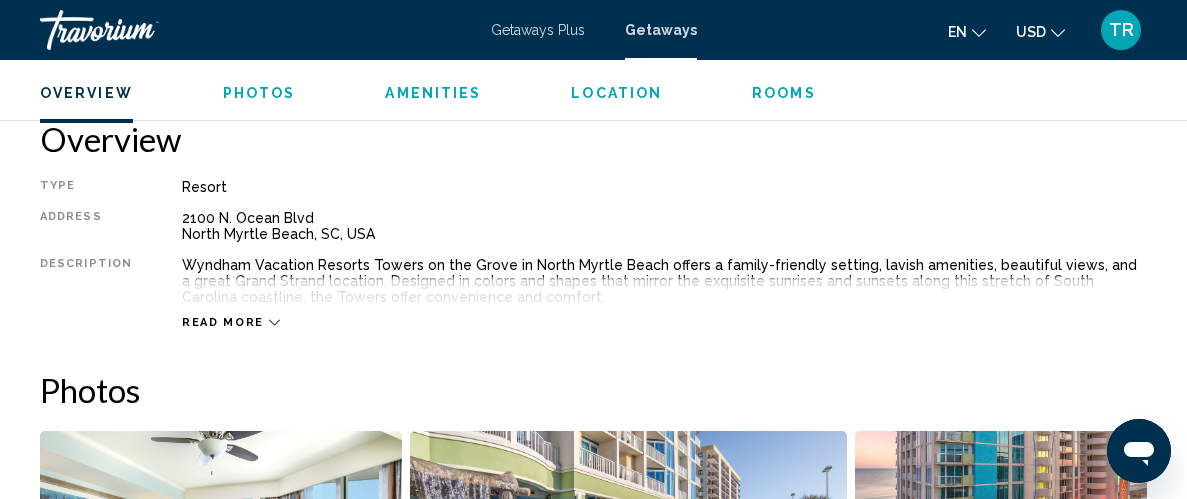 scroll, scrollTop: 995, scrollLeft: 0, axis: vertical 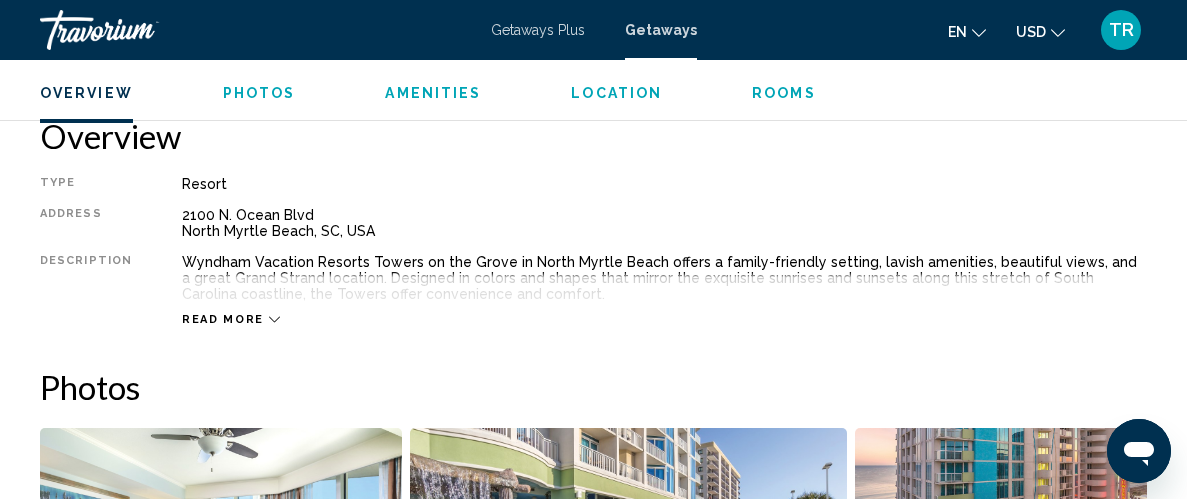 click 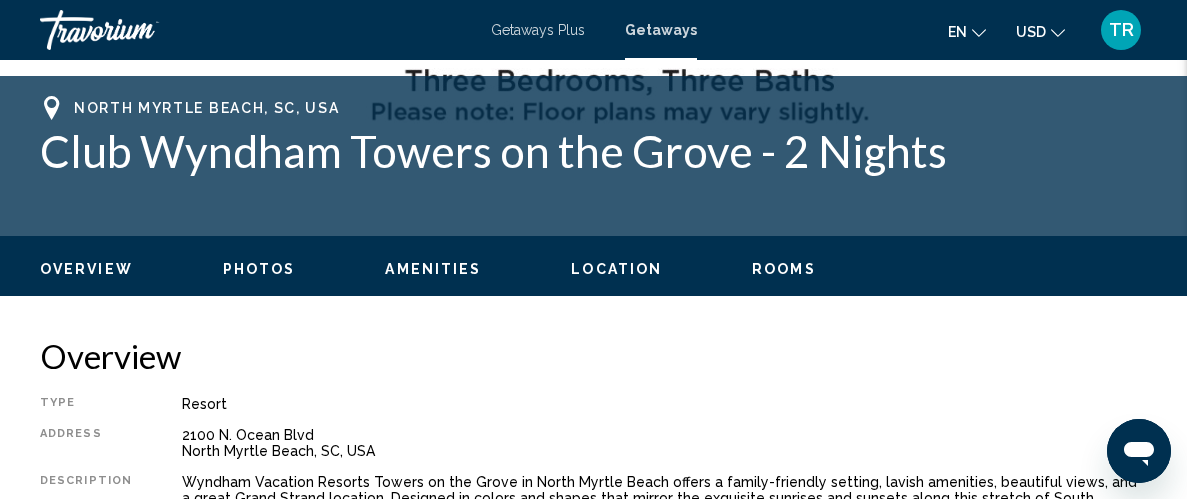scroll, scrollTop: 982, scrollLeft: 0, axis: vertical 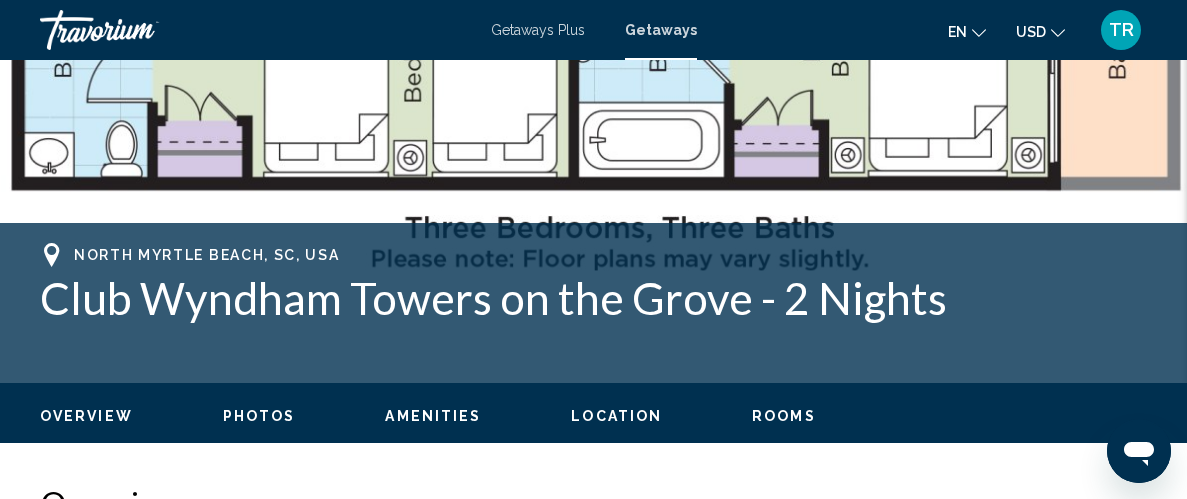 click on "Rooms" at bounding box center [784, 416] 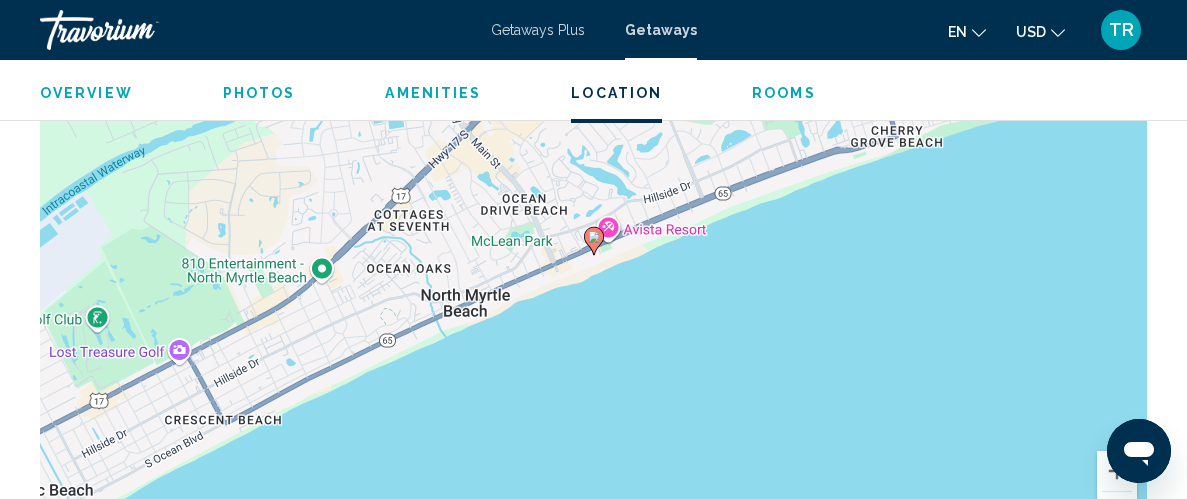 scroll, scrollTop: 3901, scrollLeft: 0, axis: vertical 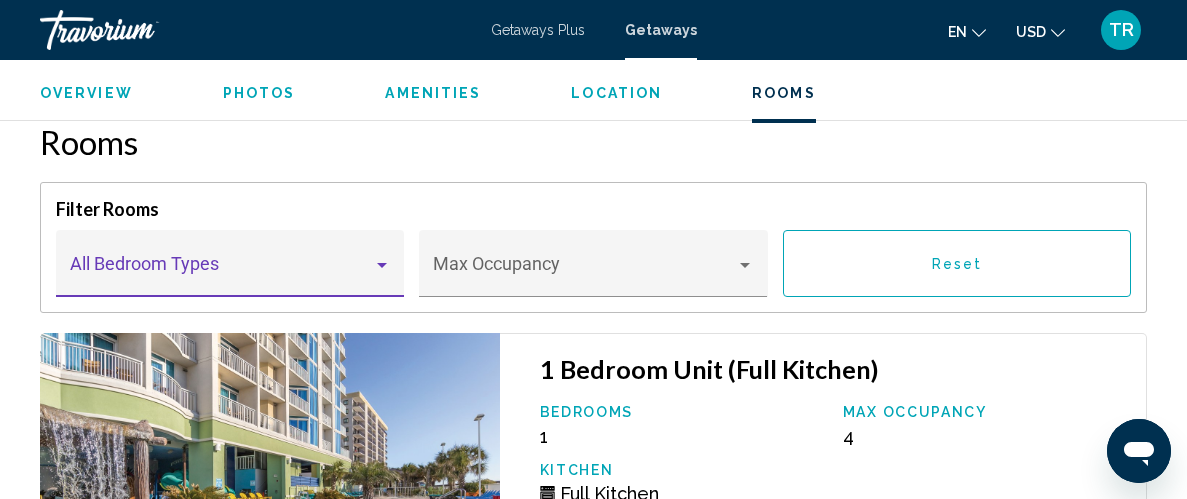 click at bounding box center [382, 265] 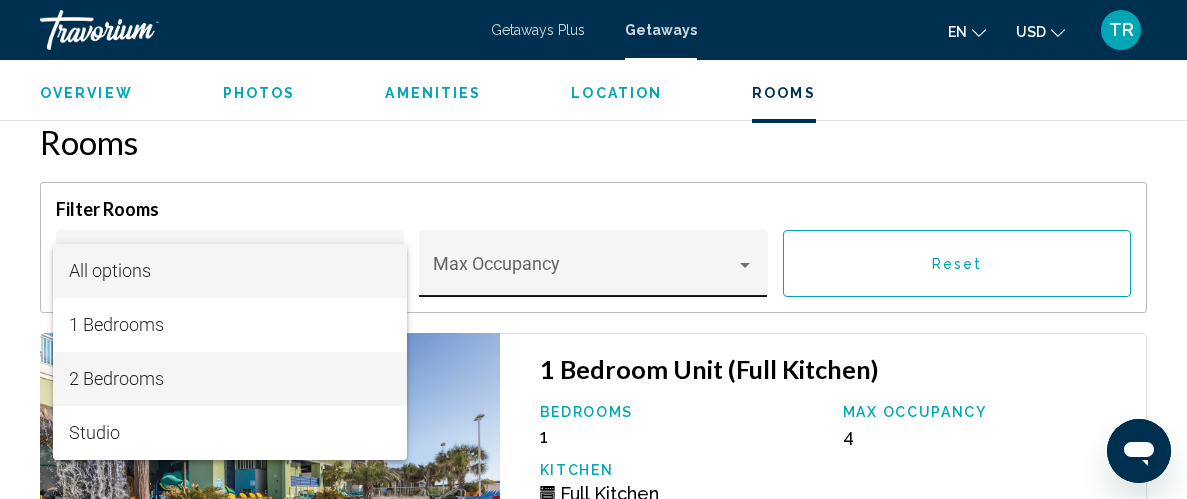 click on "2 Bedrooms" at bounding box center (229, 379) 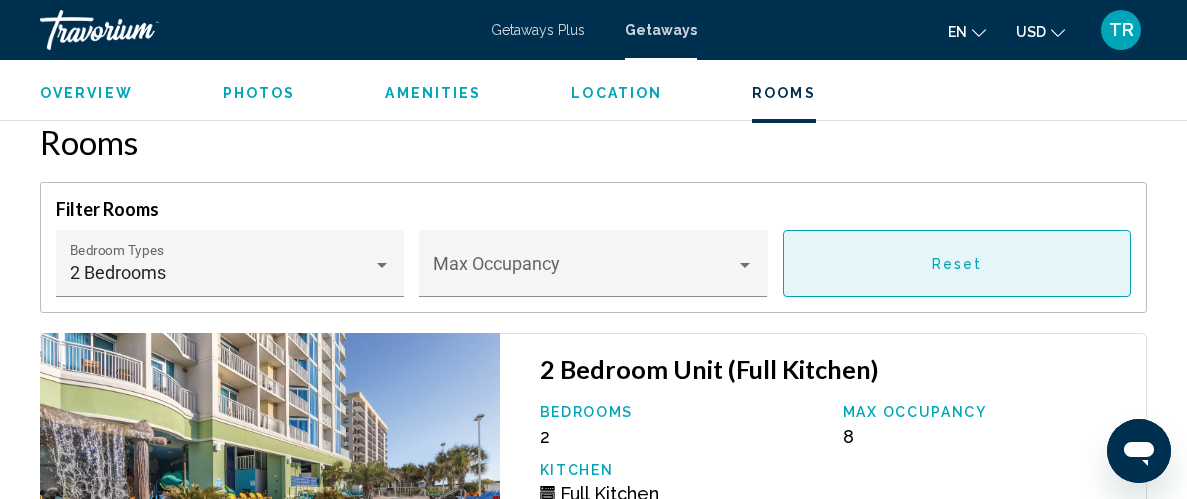 click on "Reset" at bounding box center (957, 263) 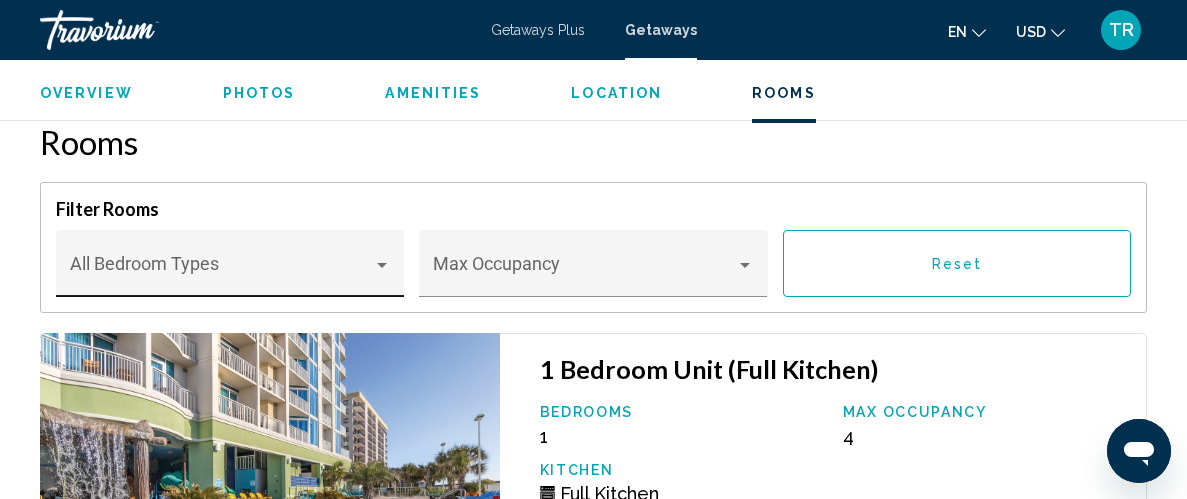 click at bounding box center (221, 273) 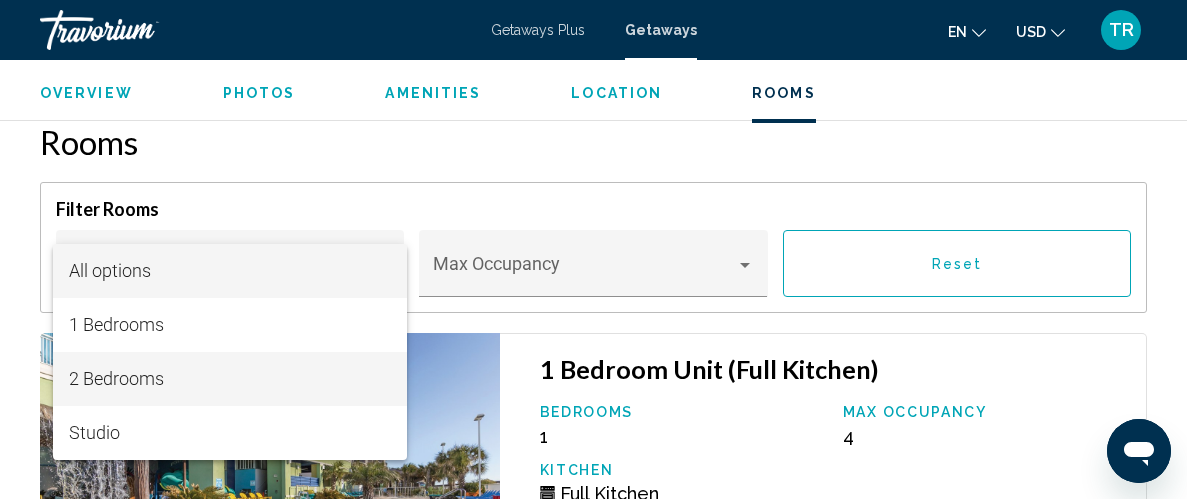 drag, startPoint x: 145, startPoint y: 376, endPoint x: 665, endPoint y: 312, distance: 523.92365 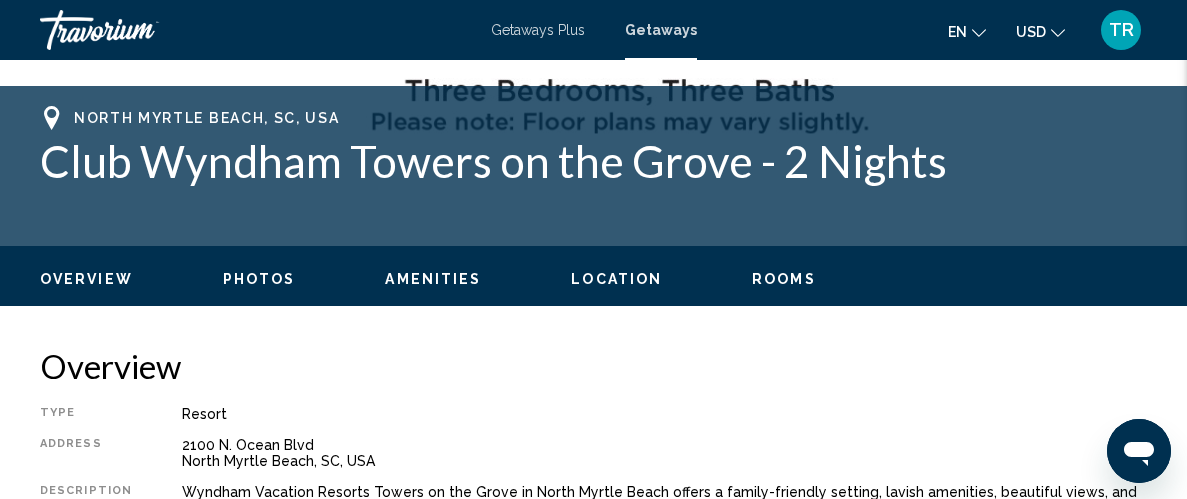 scroll, scrollTop: 762, scrollLeft: 0, axis: vertical 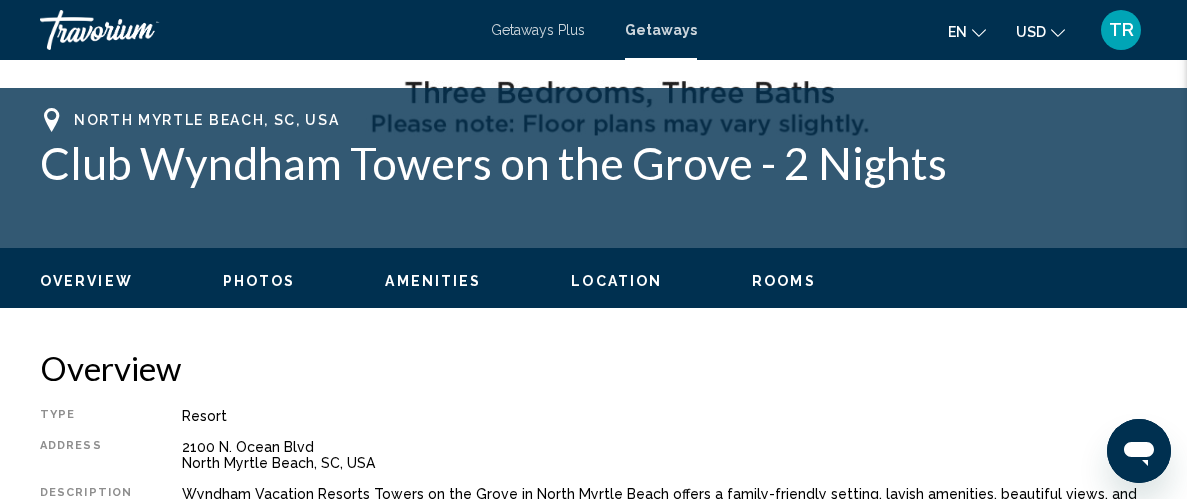 click on "Location" at bounding box center (616, 281) 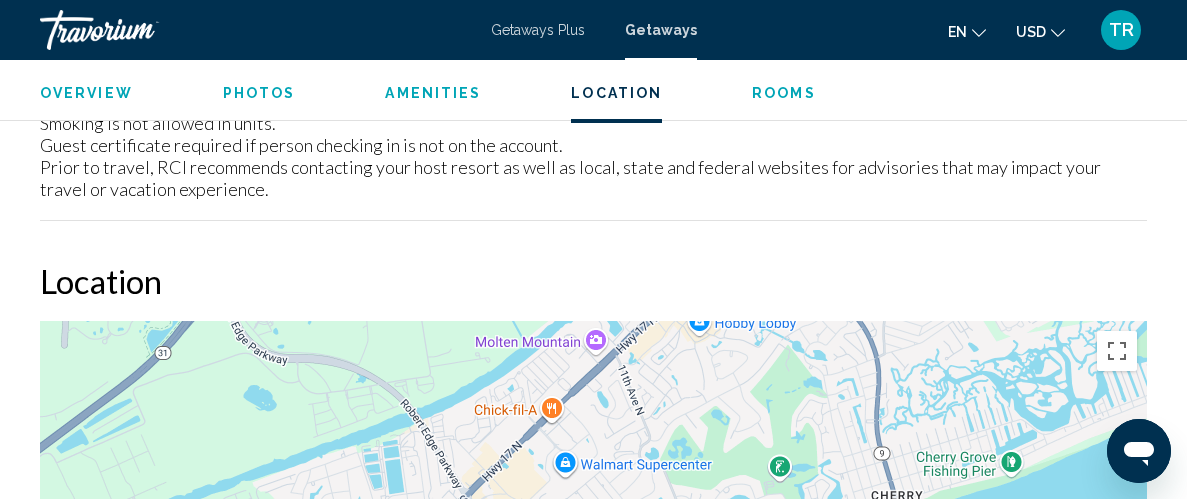 scroll, scrollTop: 3201, scrollLeft: 0, axis: vertical 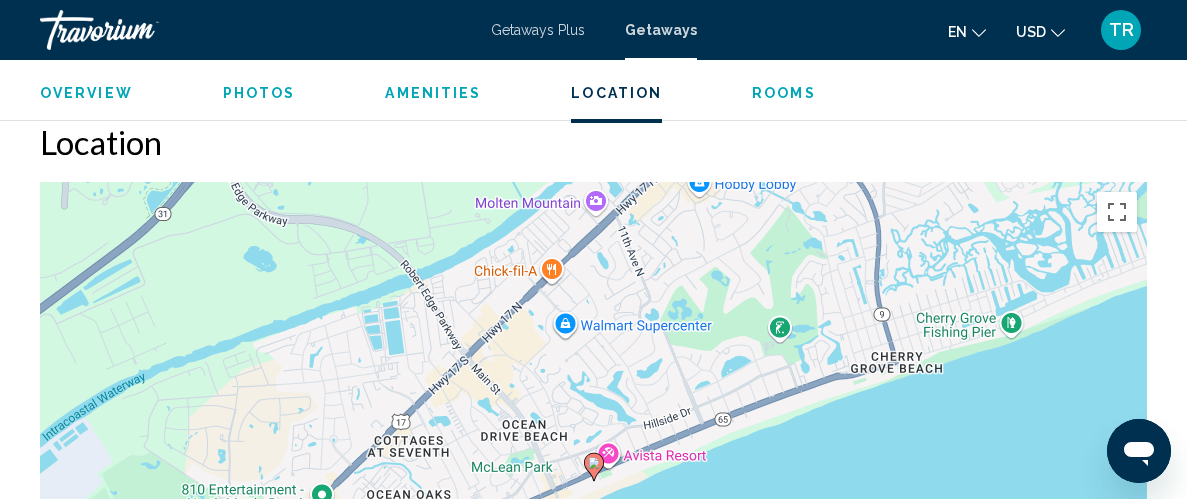click on "Overview" at bounding box center [86, 93] 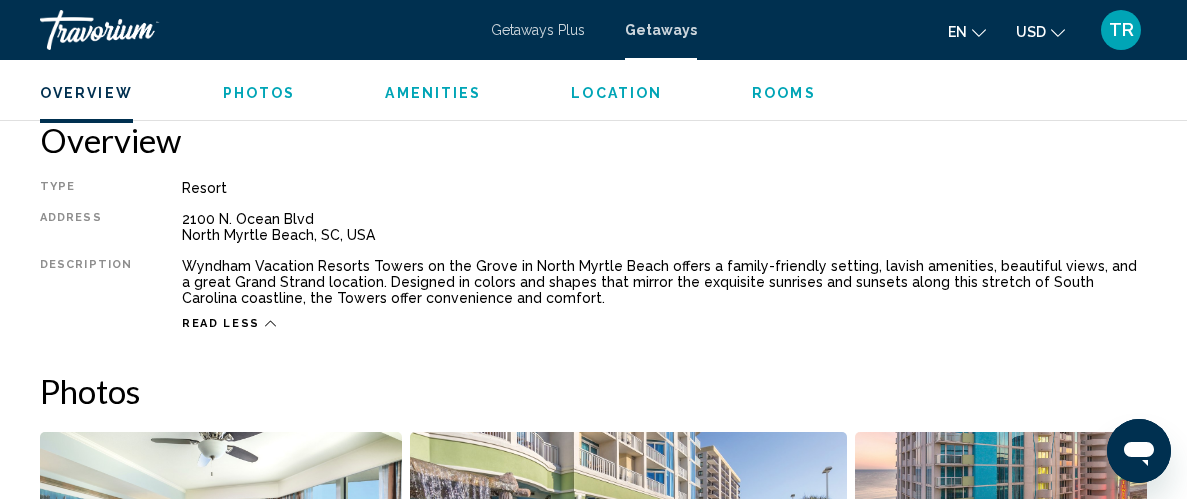 scroll, scrollTop: 990, scrollLeft: 0, axis: vertical 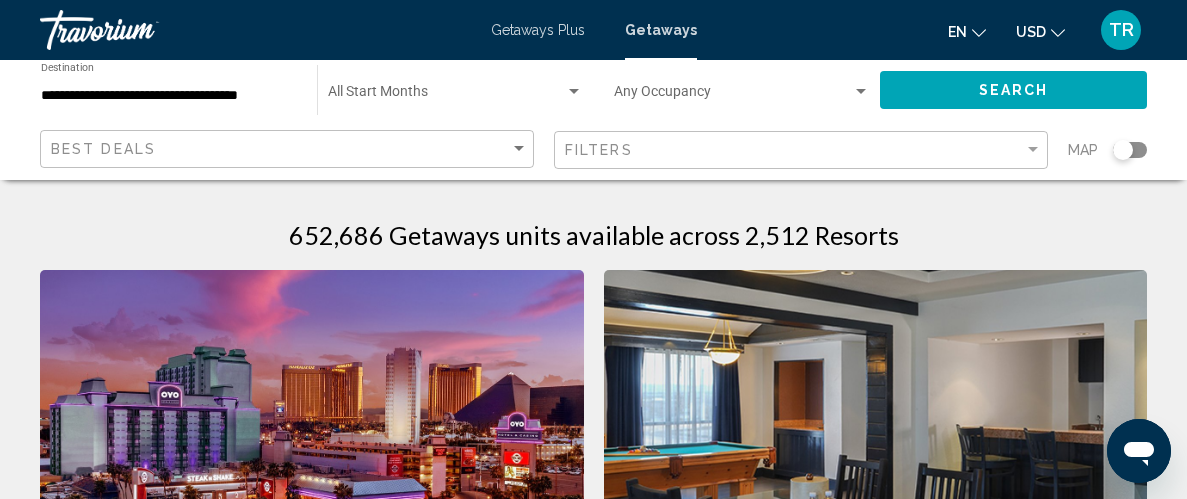 click at bounding box center [574, 92] 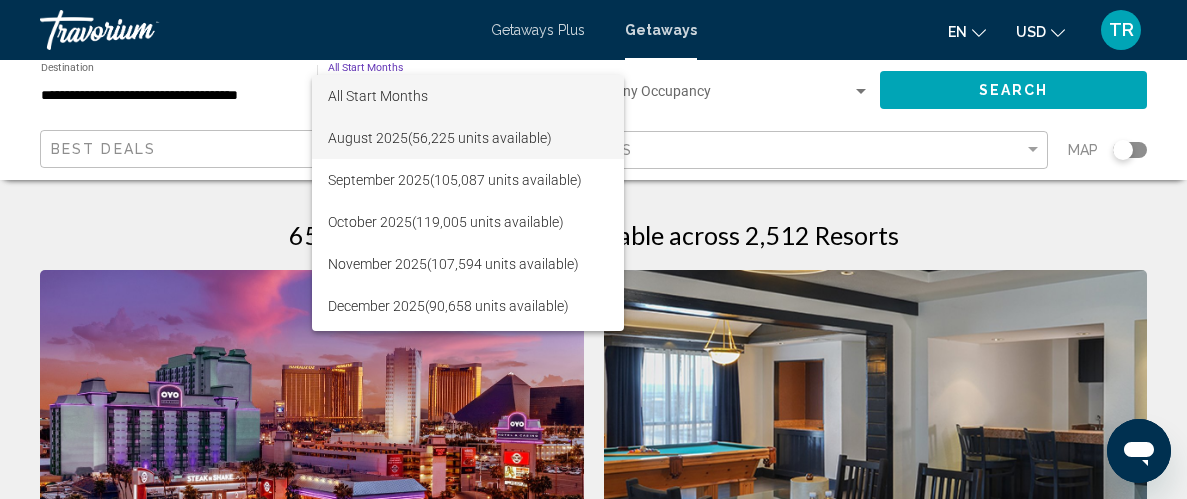 click on "[MONTH] [YEAR]  ([NUMBER] units available)" at bounding box center [468, 138] 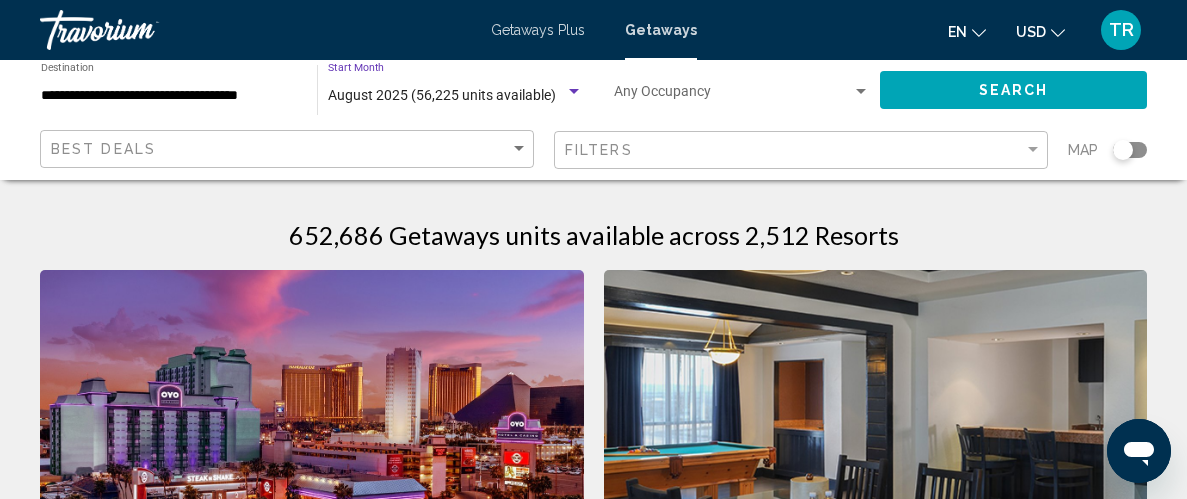 click on "Search" 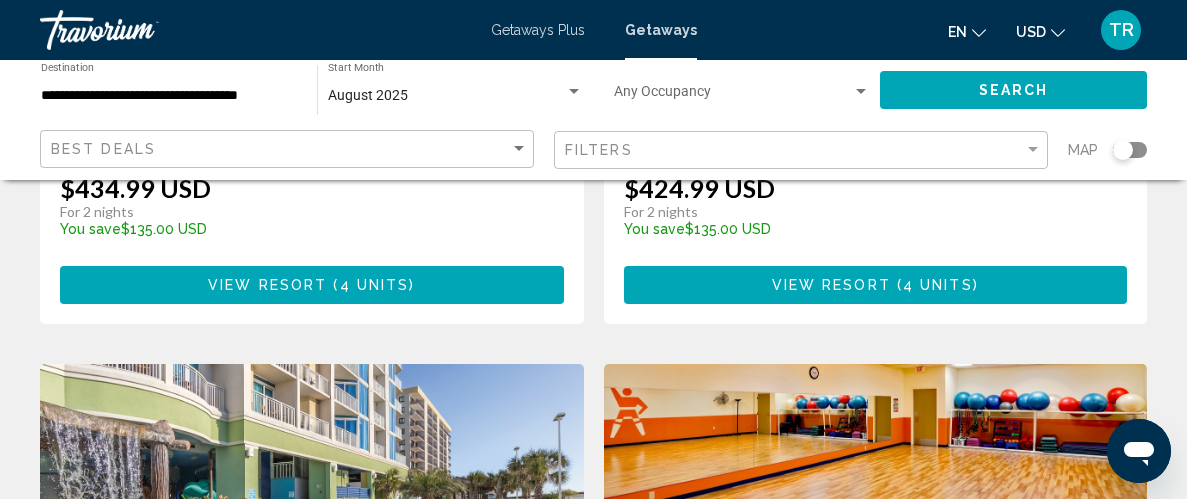 scroll, scrollTop: 3347, scrollLeft: 0, axis: vertical 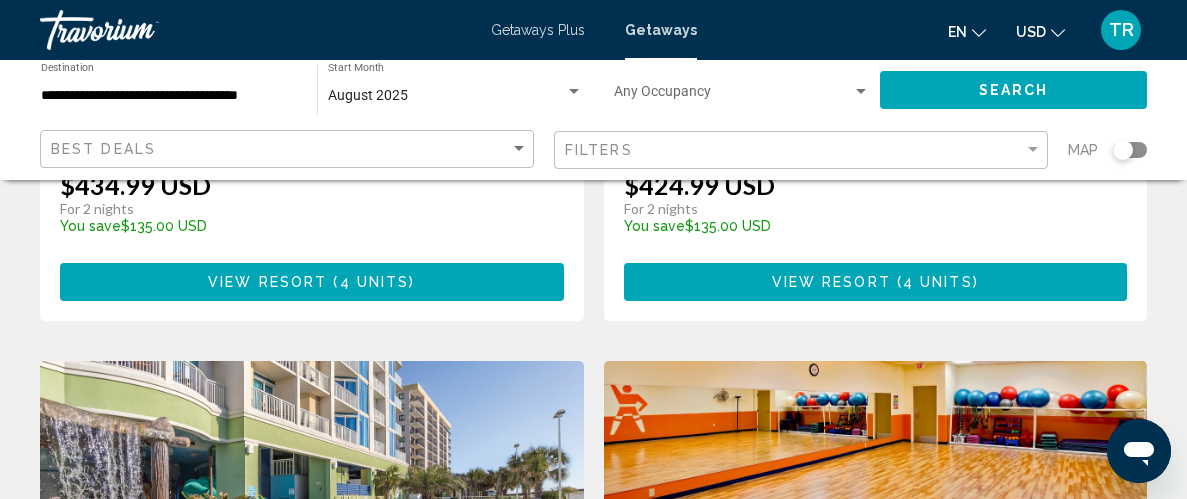 click on "Getaways Plus" at bounding box center (538, 30) 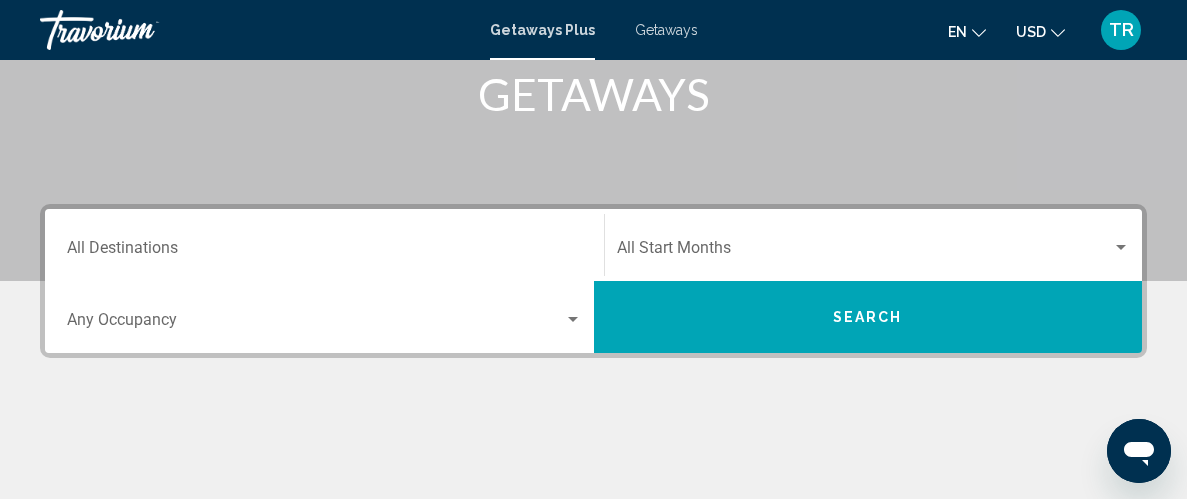 scroll, scrollTop: 347, scrollLeft: 0, axis: vertical 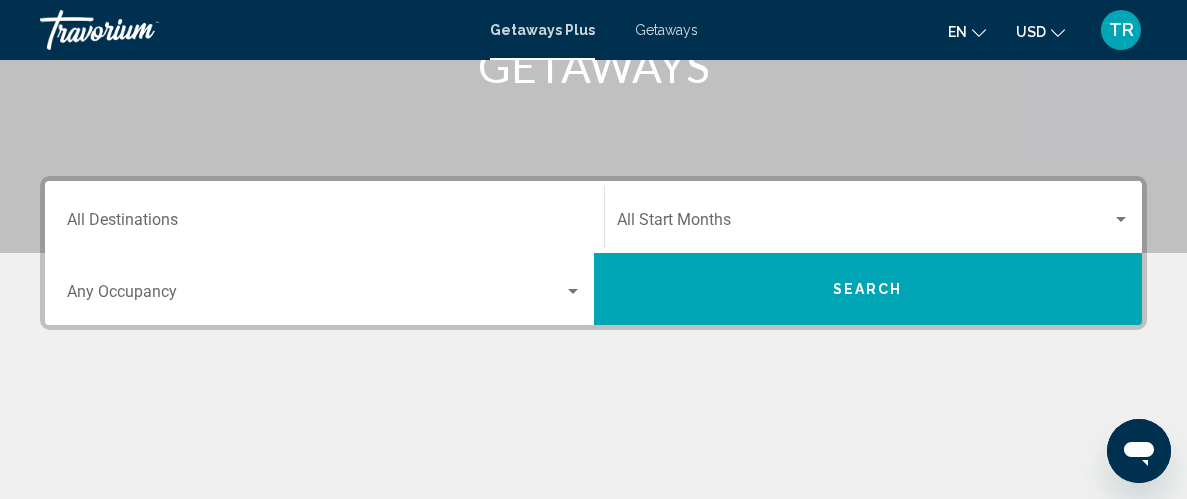 click on "Destination All Destinations" at bounding box center (324, 224) 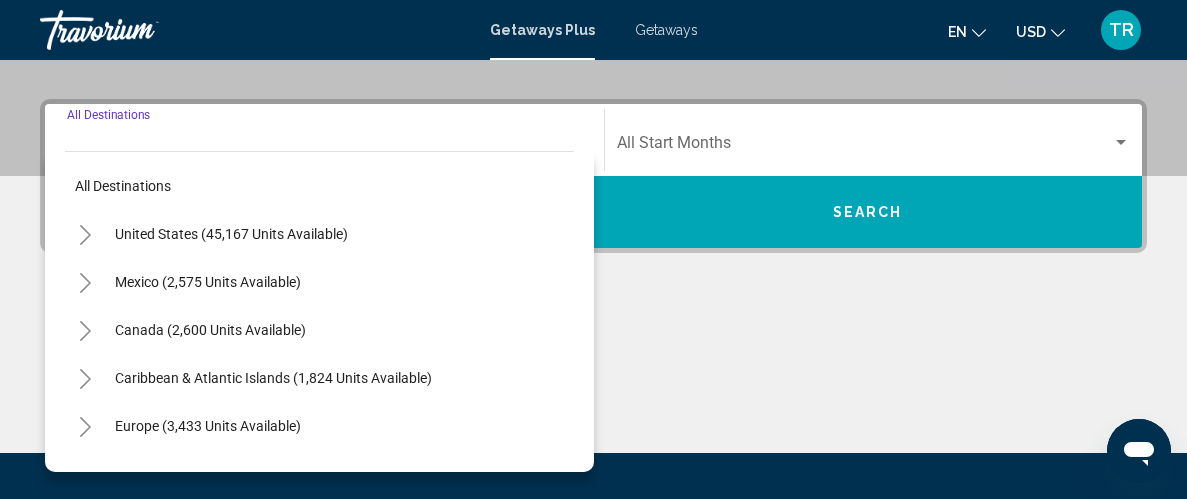 scroll, scrollTop: 457, scrollLeft: 0, axis: vertical 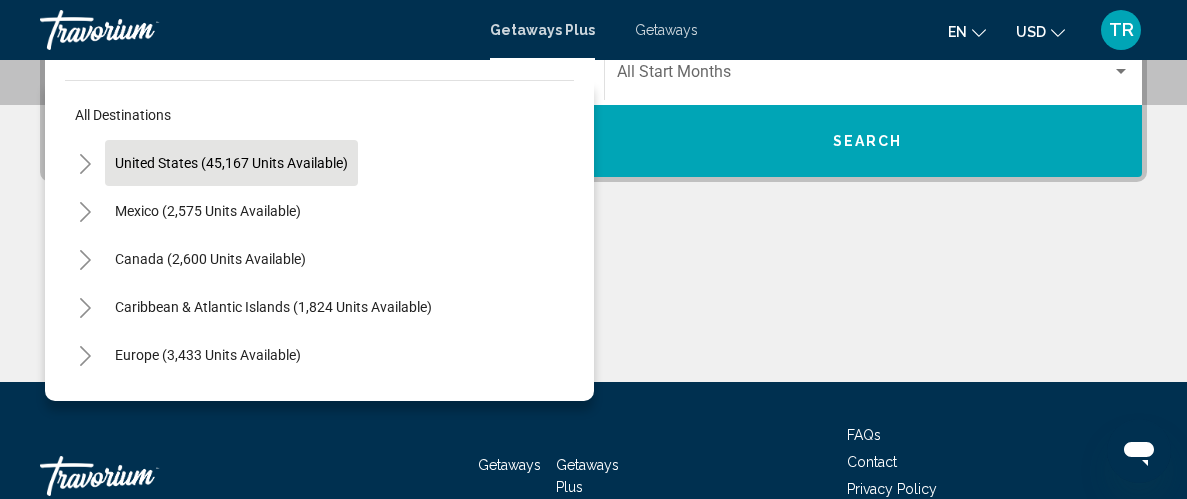 click on "United States (45,167 units available)" at bounding box center (208, 211) 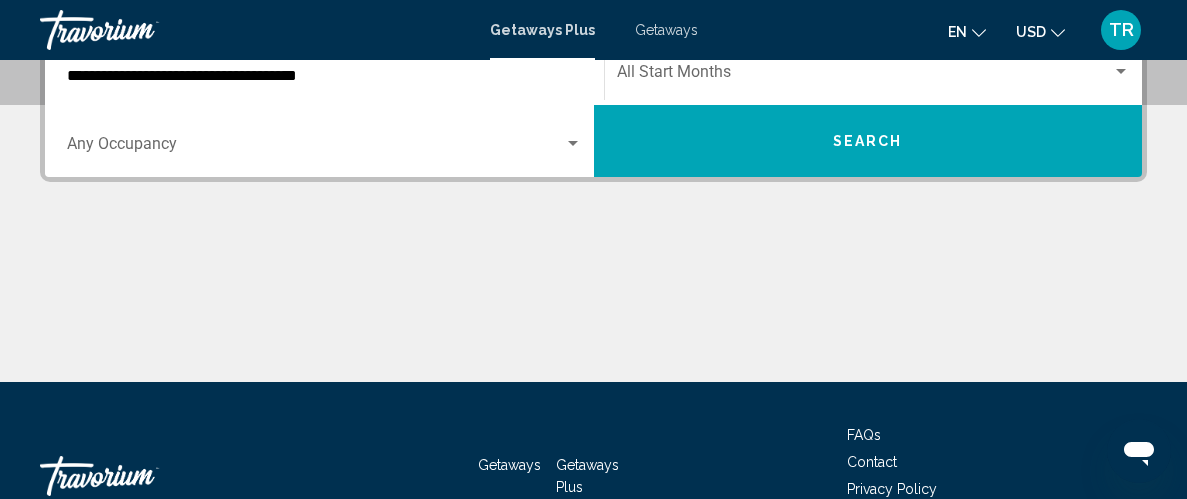 scroll, scrollTop: 457, scrollLeft: 0, axis: vertical 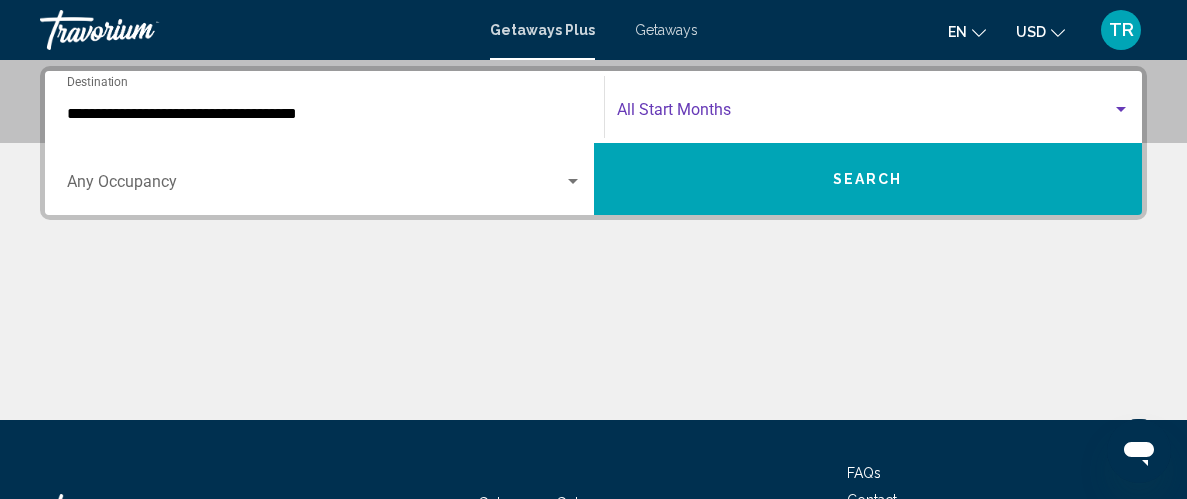 click at bounding box center (865, 114) 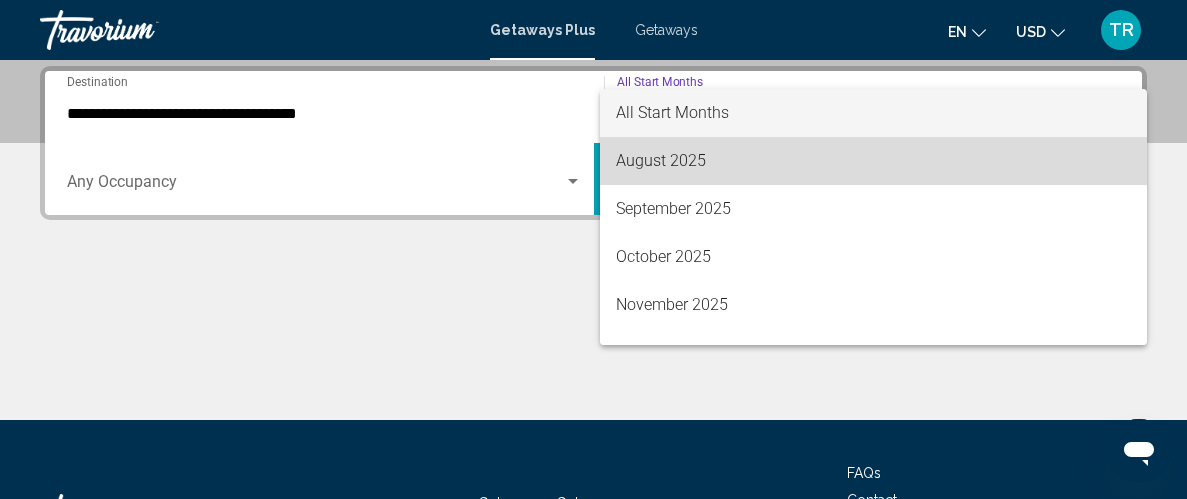 click on "August 2025" at bounding box center [873, 161] 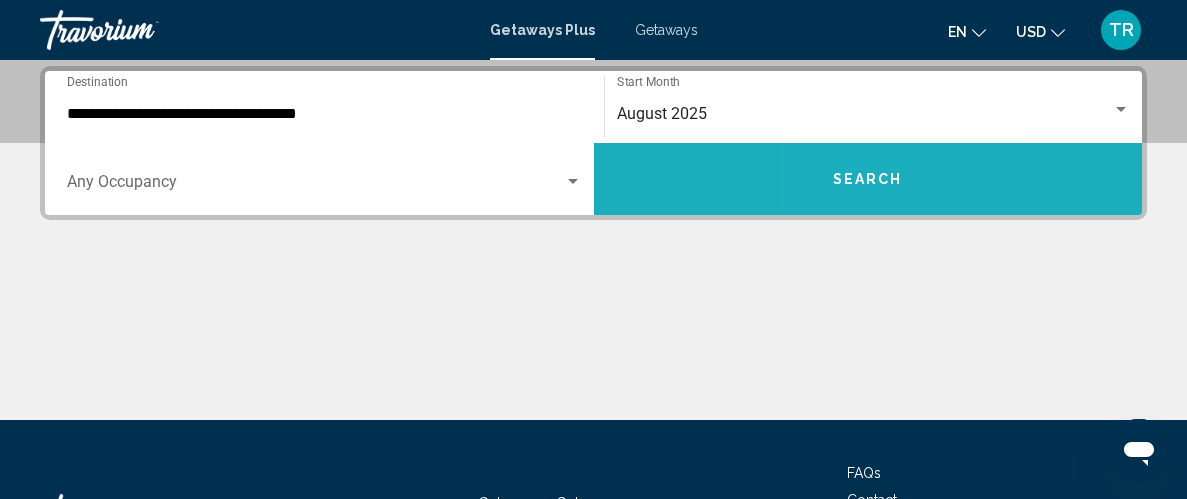 click on "Search" at bounding box center (868, 179) 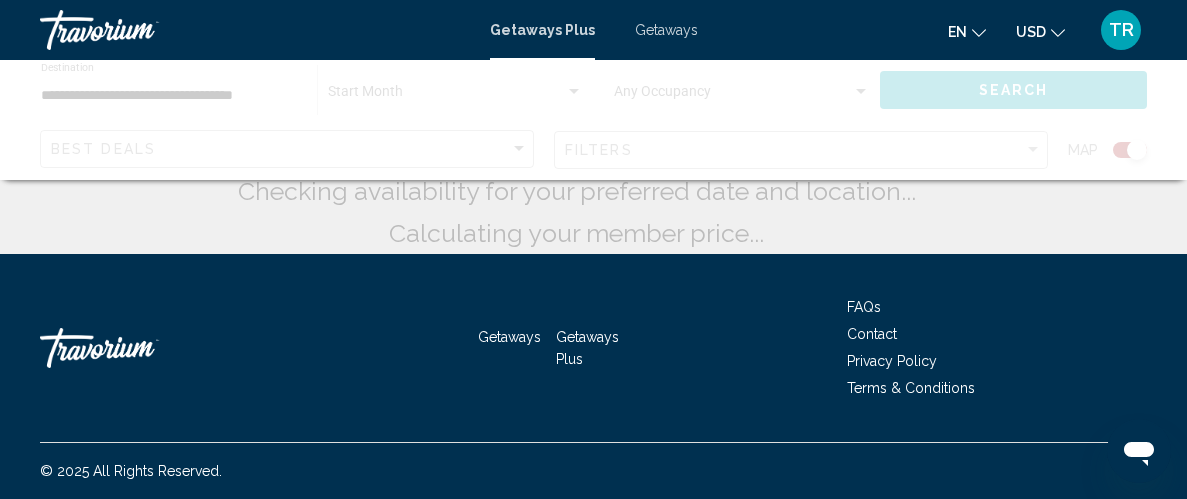 scroll, scrollTop: 0, scrollLeft: 0, axis: both 